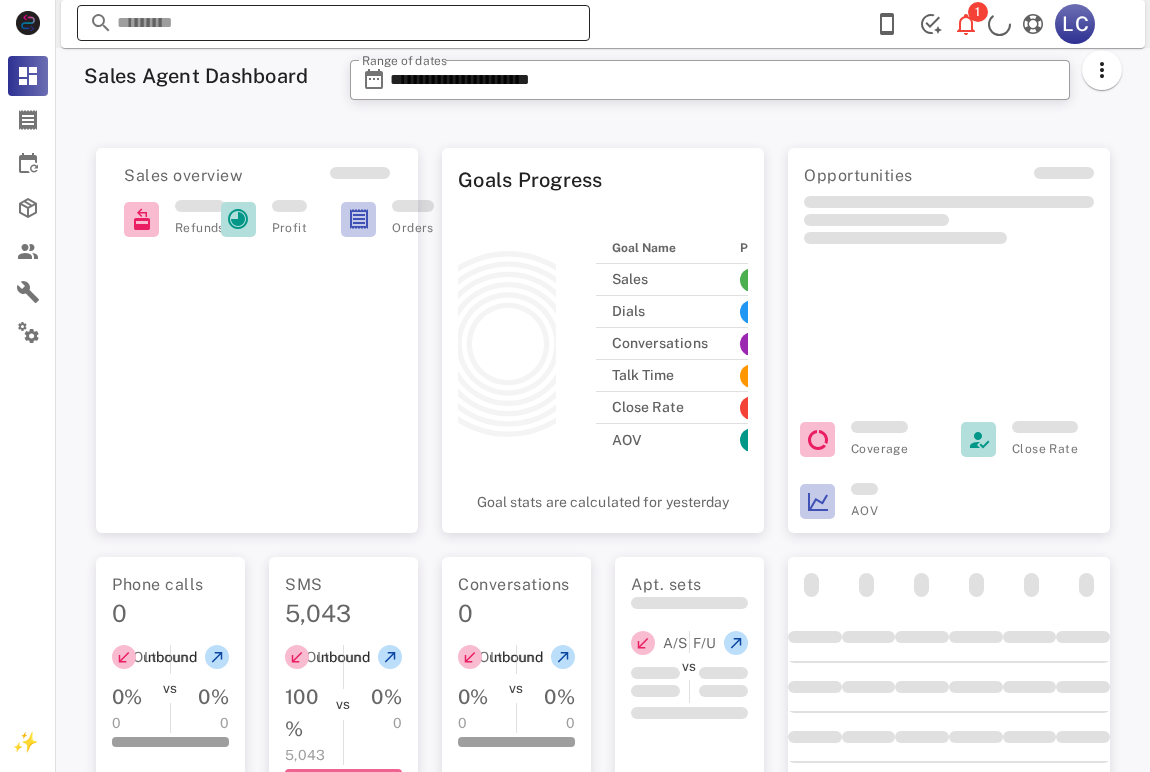 scroll, scrollTop: 0, scrollLeft: 0, axis: both 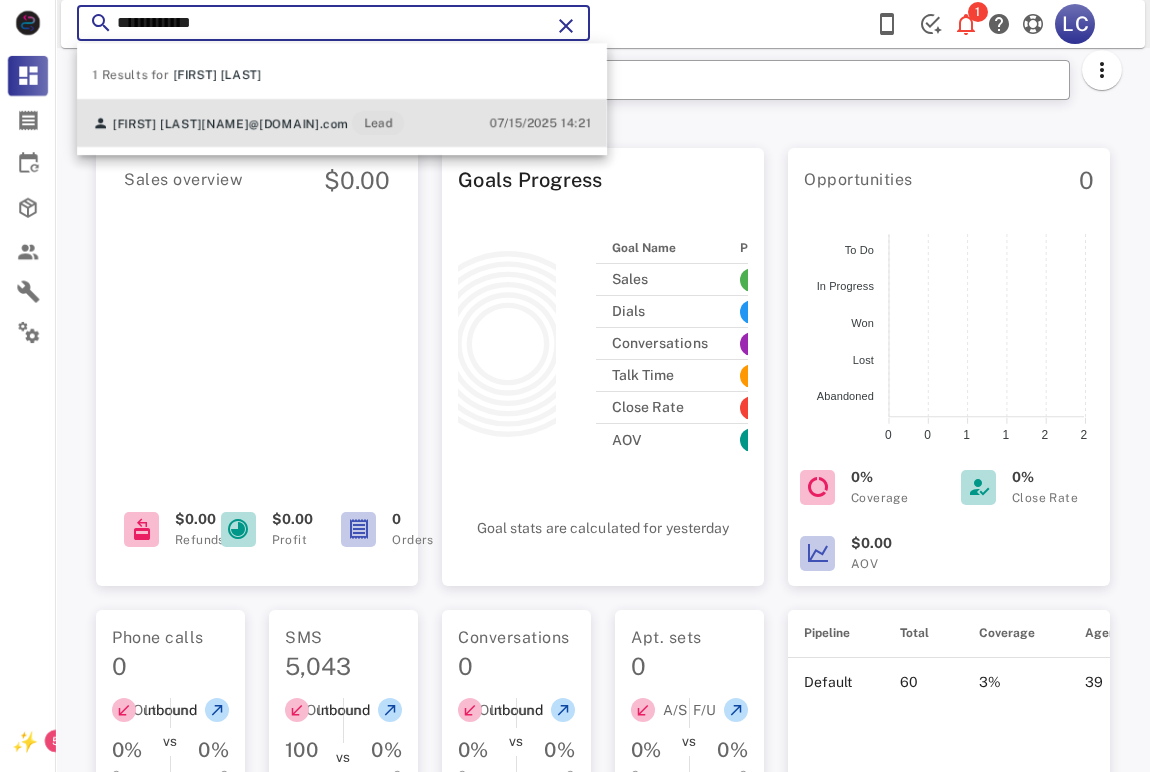 click on "[NAME]@[DOMAIN].com" at bounding box center (275, 124) 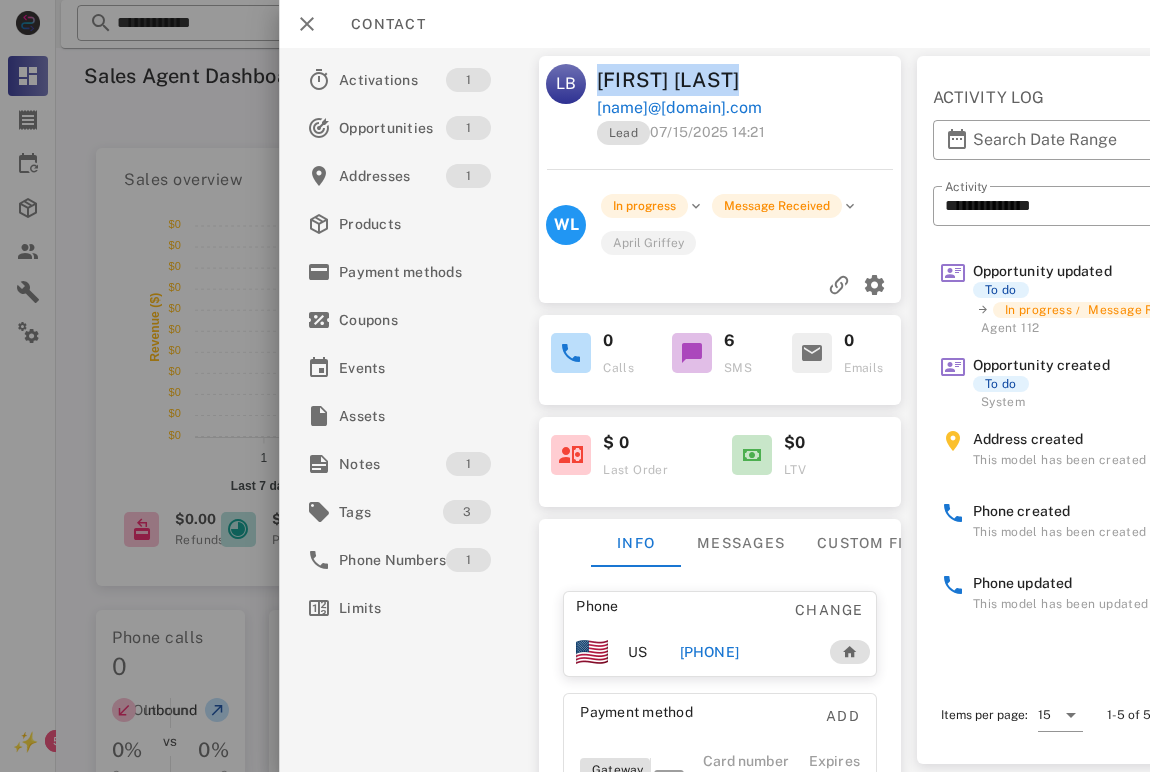 copy on "[FIRST] [LAST]" 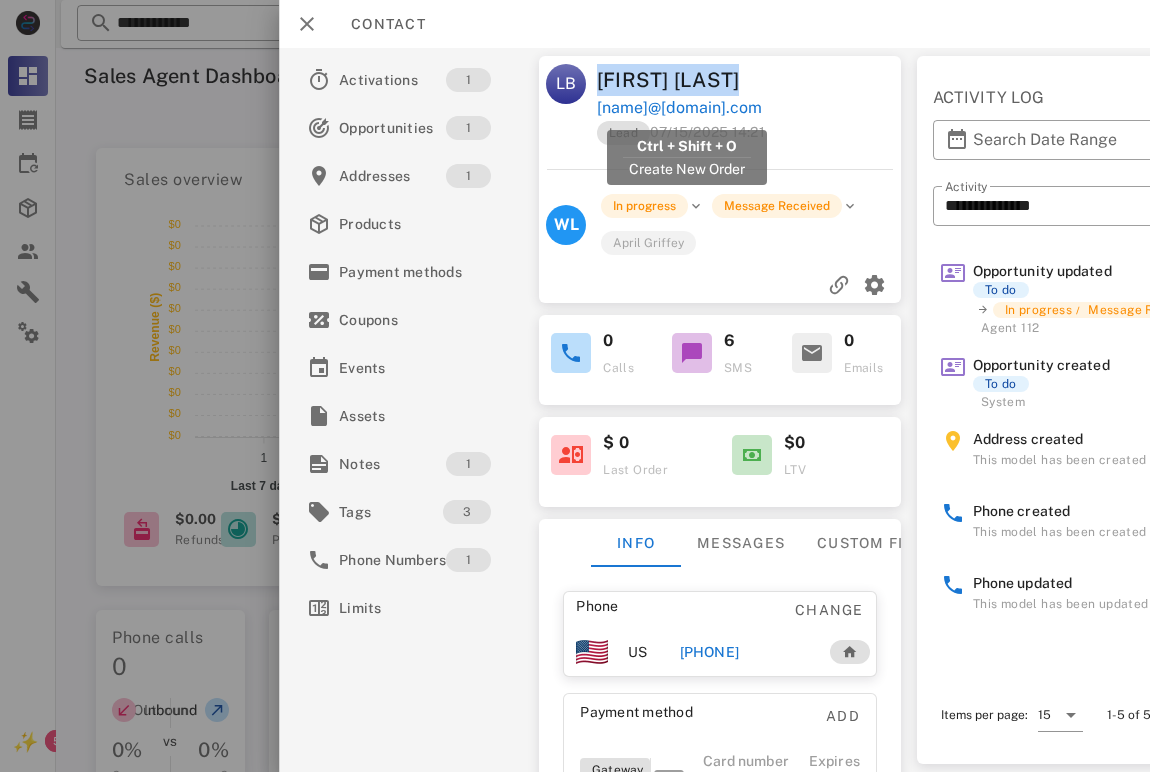 copy on "[NAME]@[DOMAIN].com" 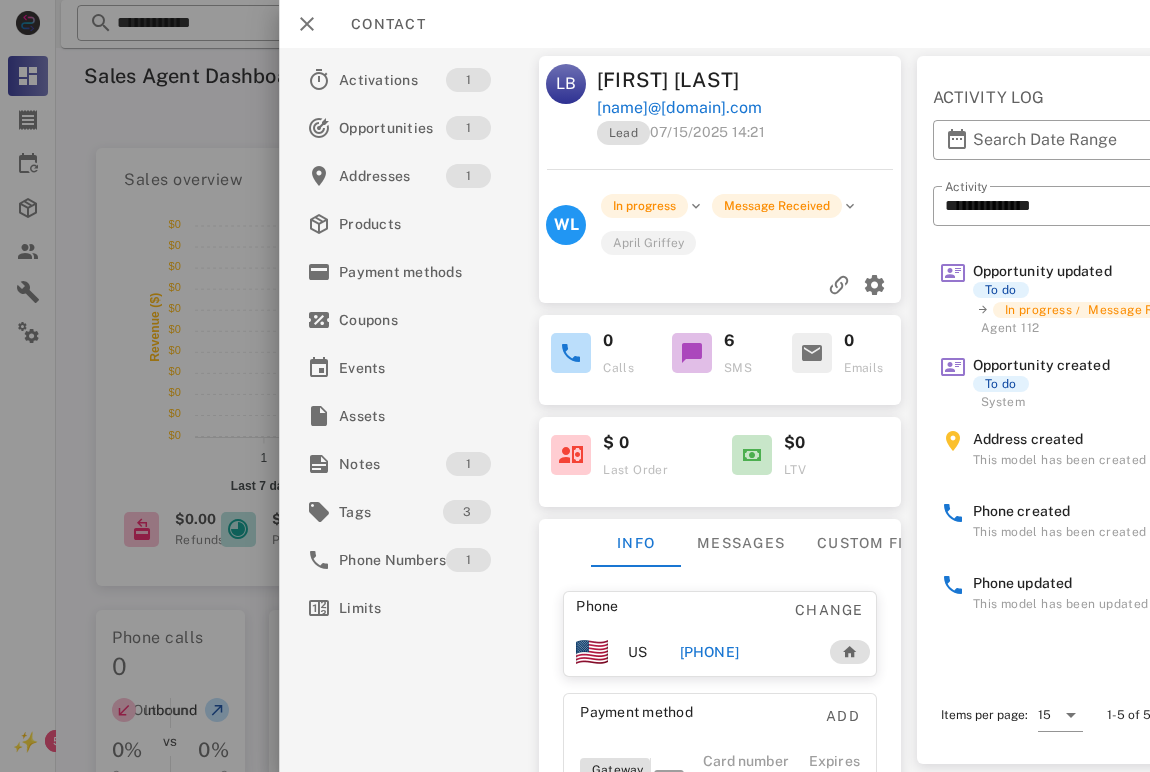 click at bounding box center (575, 386) 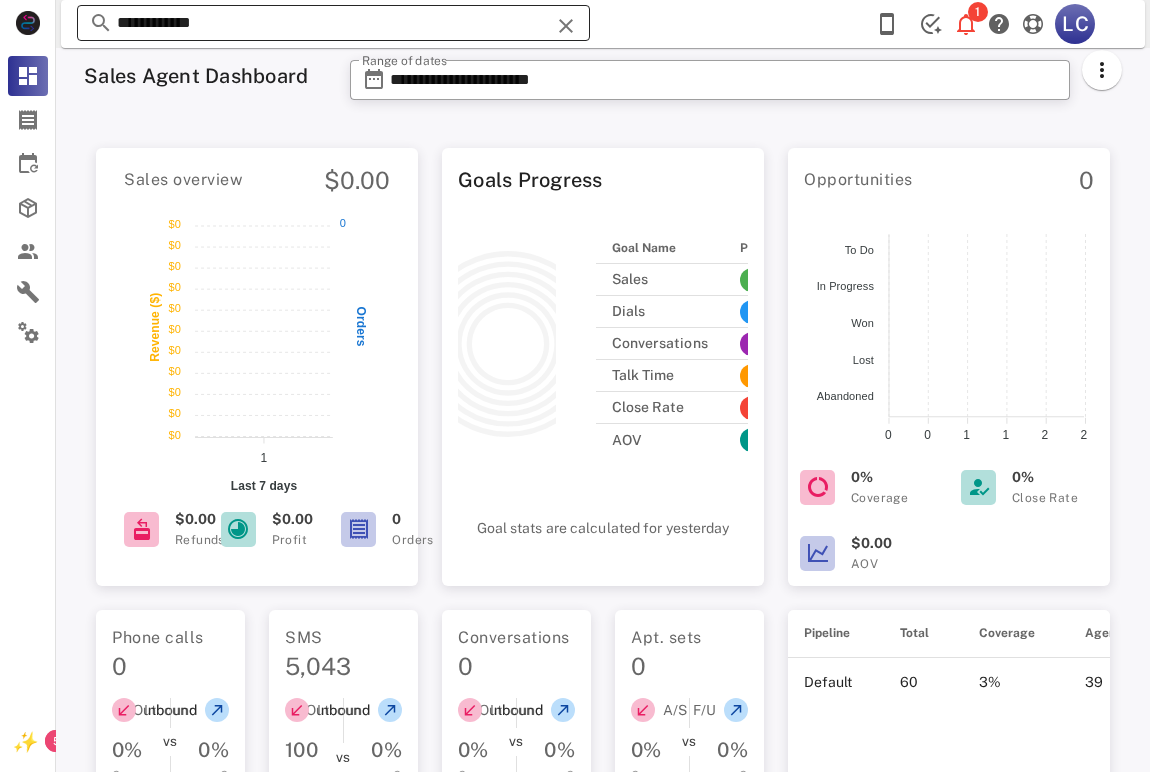 drag, startPoint x: 208, startPoint y: 35, endPoint x: 197, endPoint y: 28, distance: 13.038404 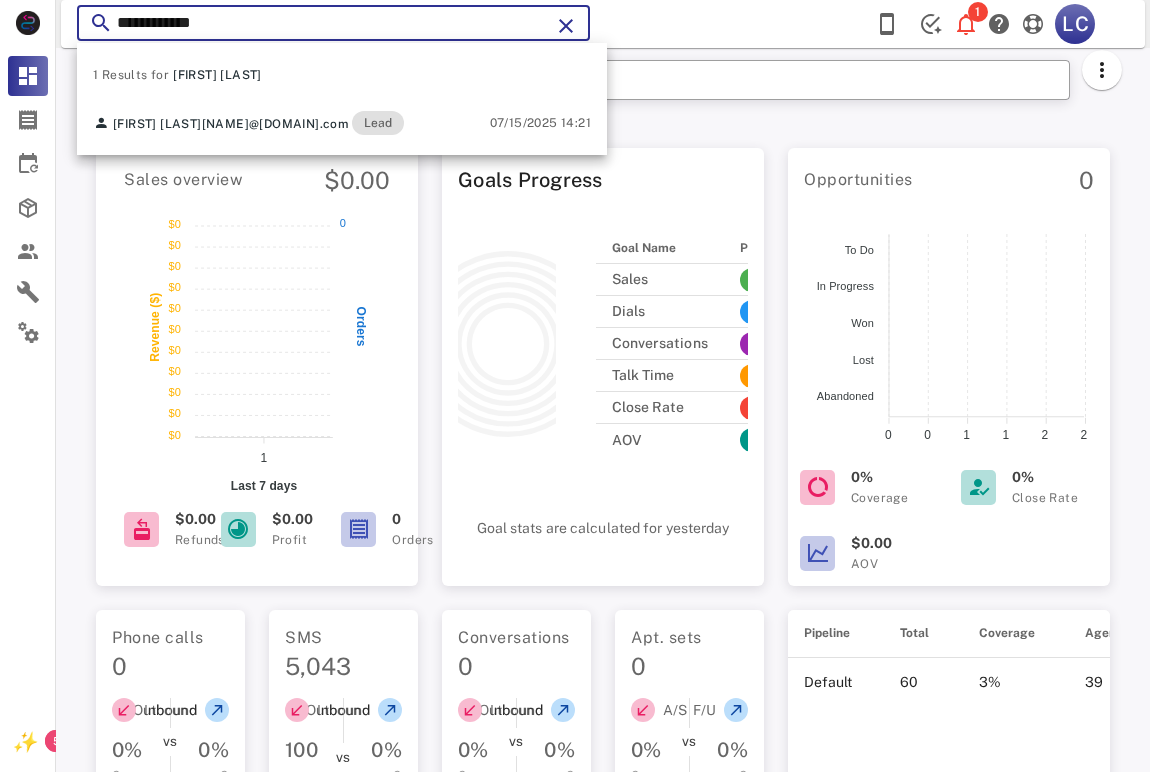 click on "**********" at bounding box center (333, 23) 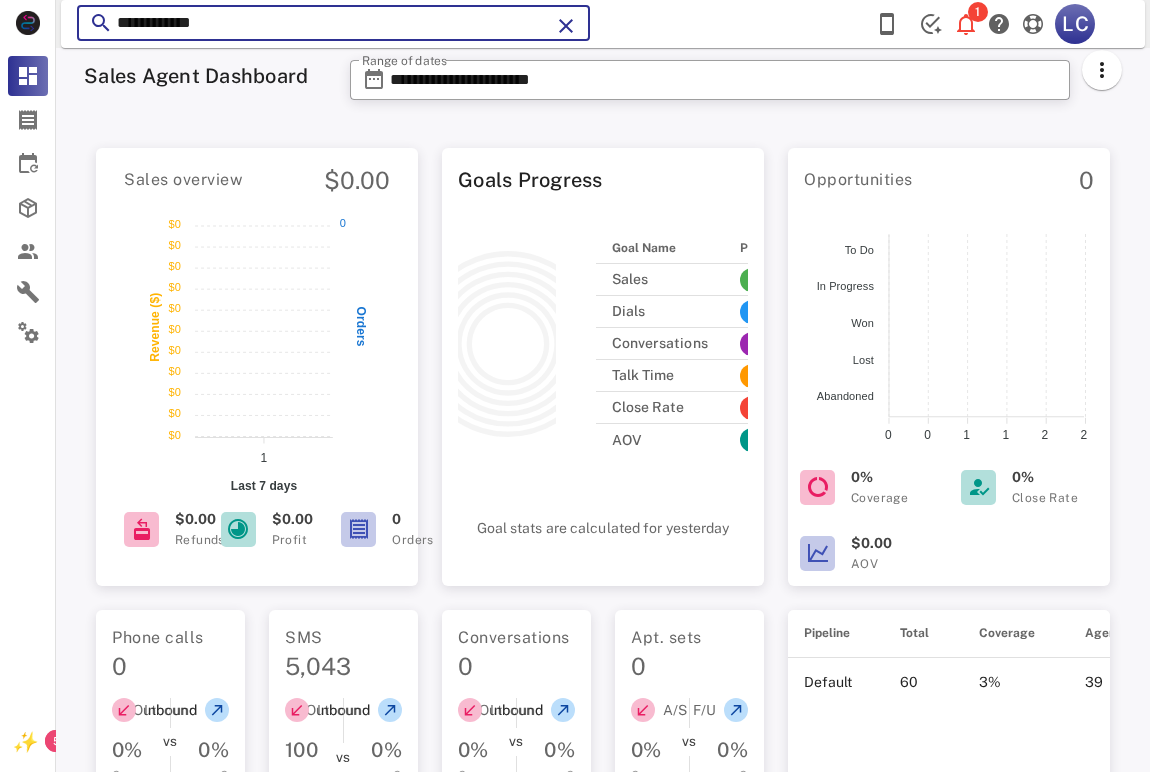 click on "**********" at bounding box center [333, 23] 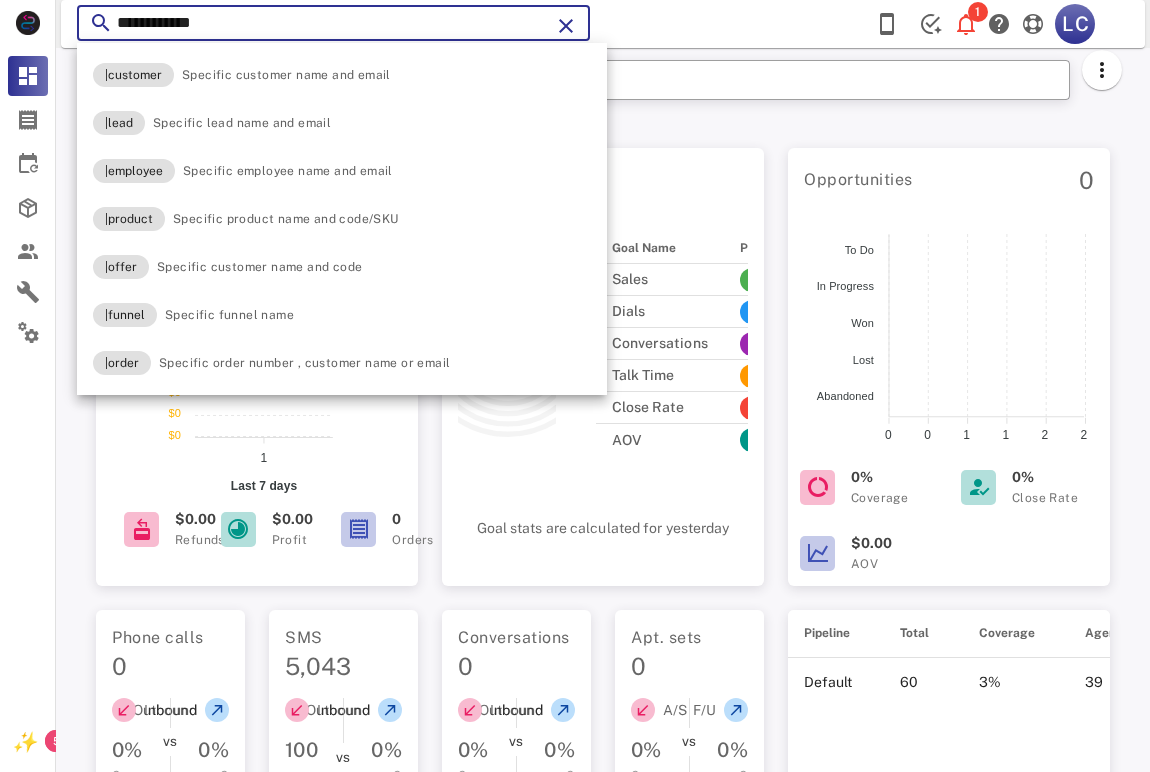 paste 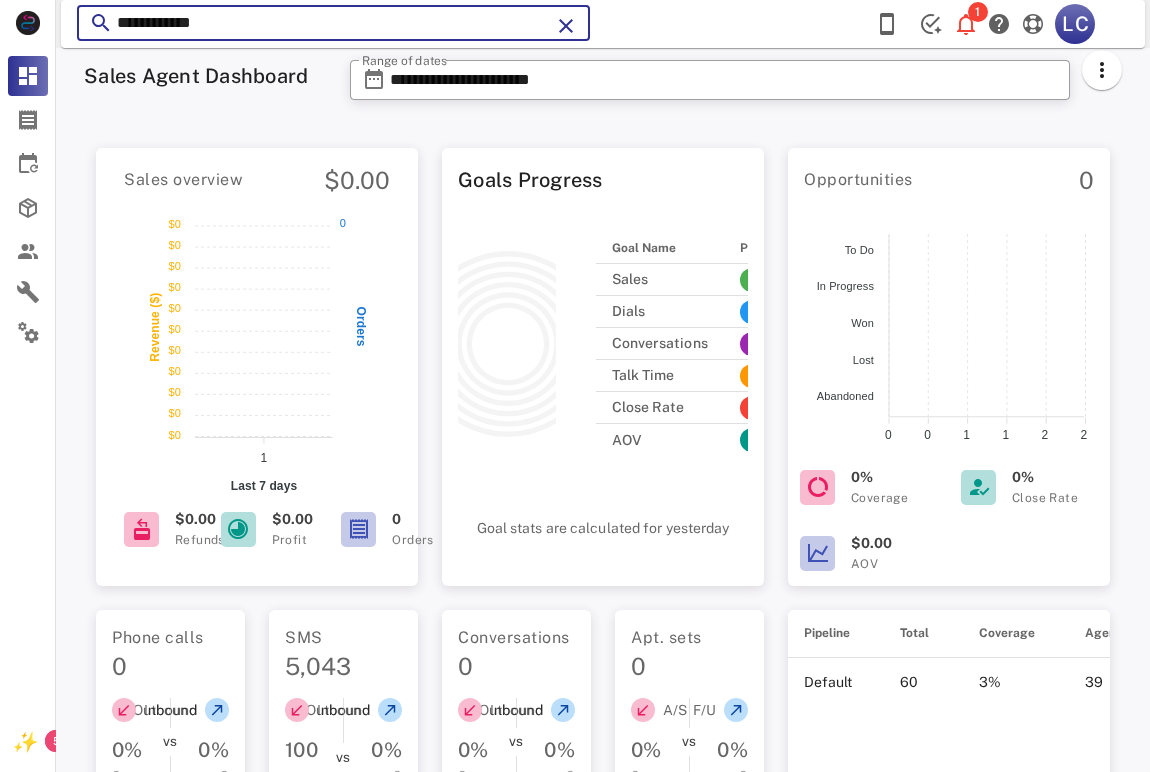 click on "**********" at bounding box center (333, 23) 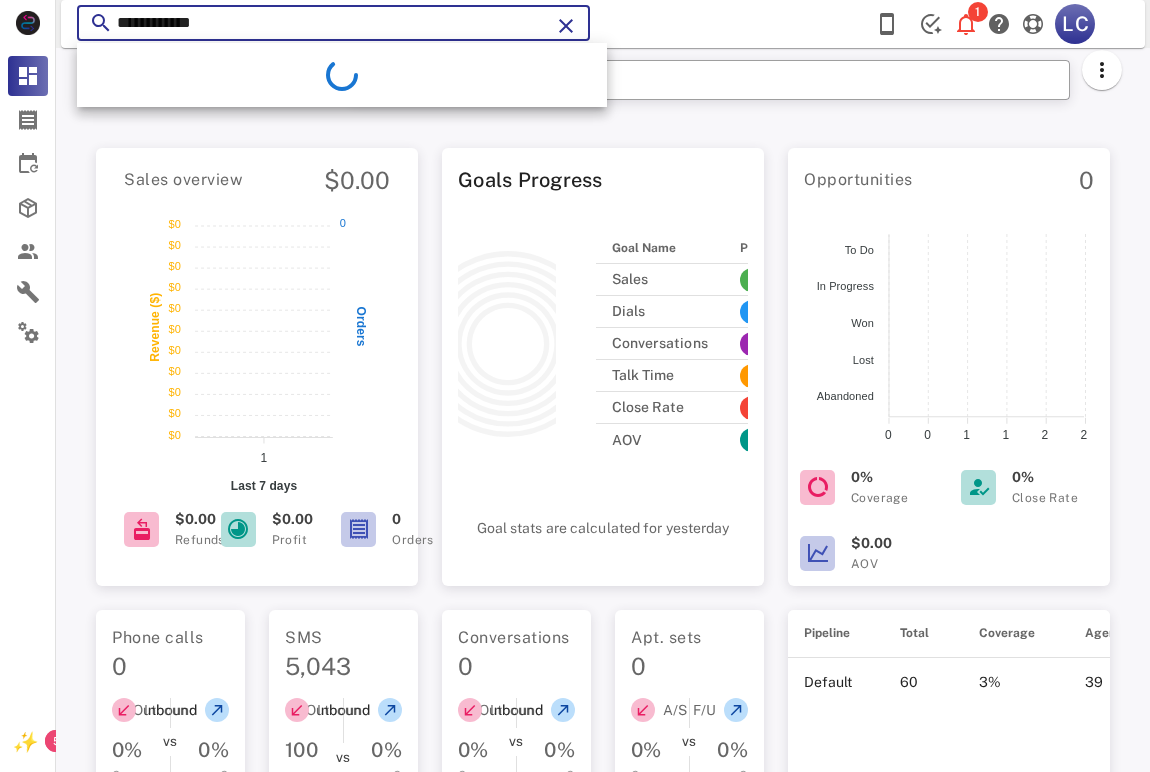 click on "**********" at bounding box center [333, 23] 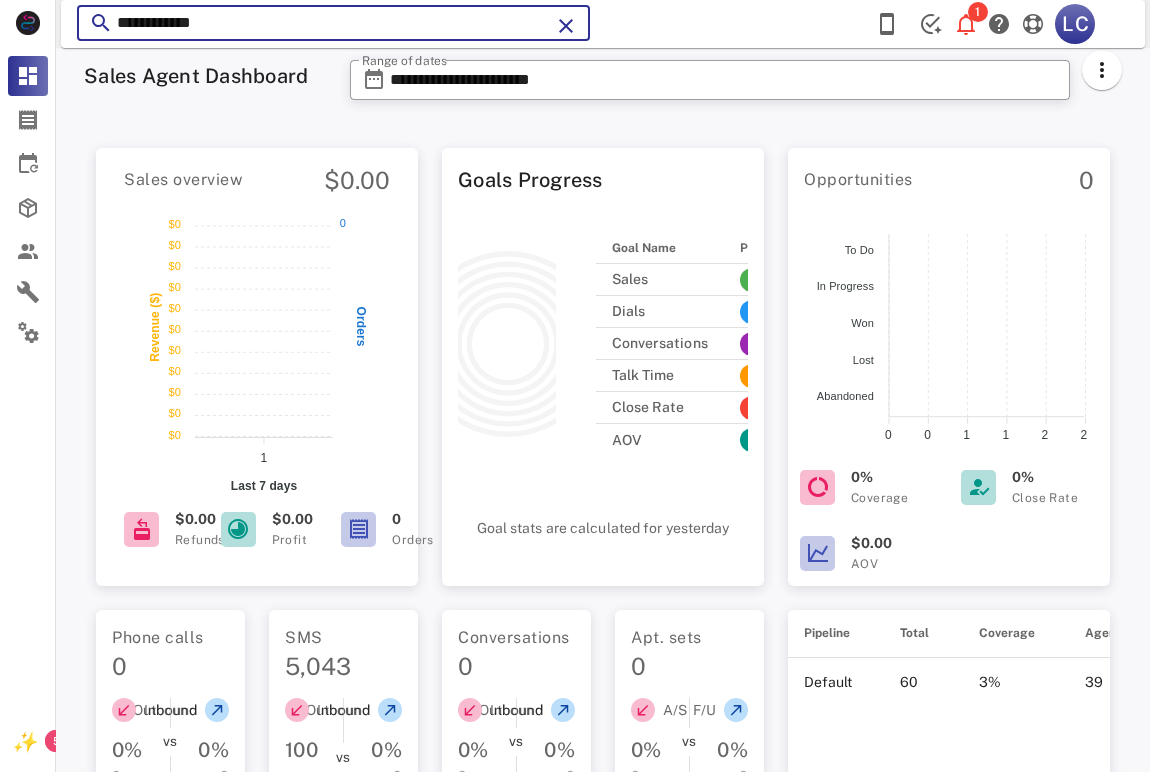 paste on "********" 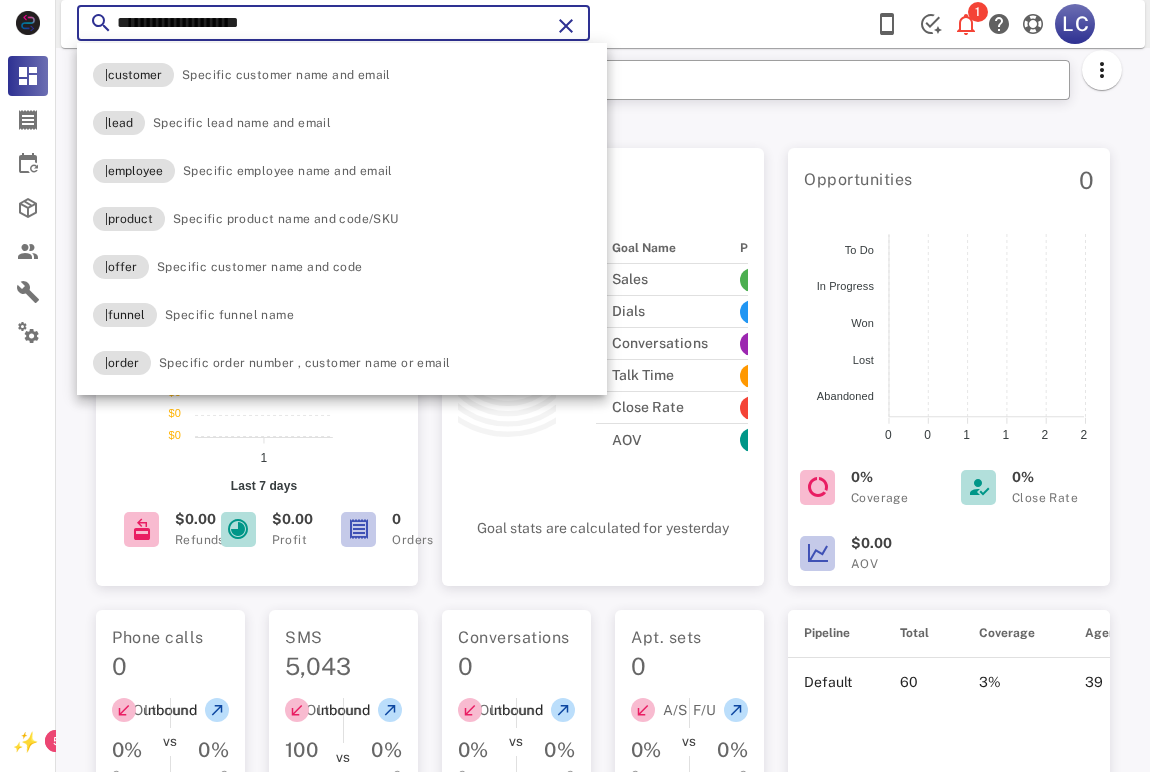 click on "**********" at bounding box center [333, 23] 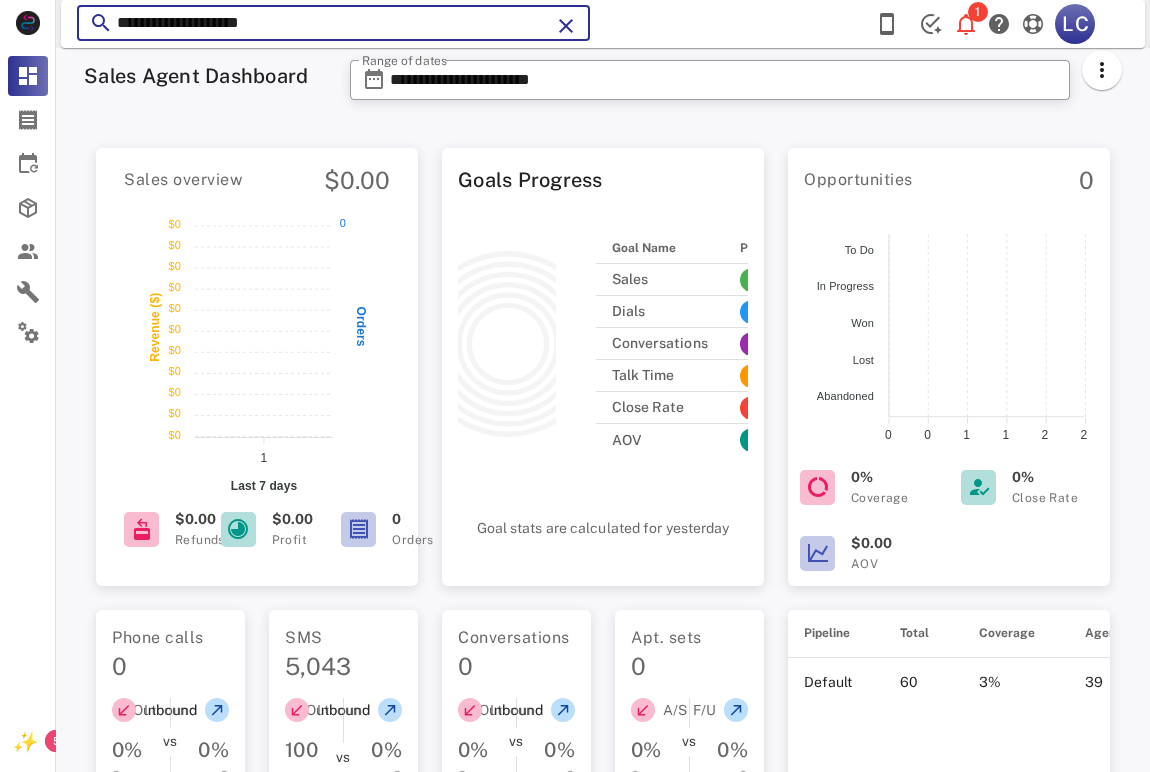click on "**********" at bounding box center [333, 23] 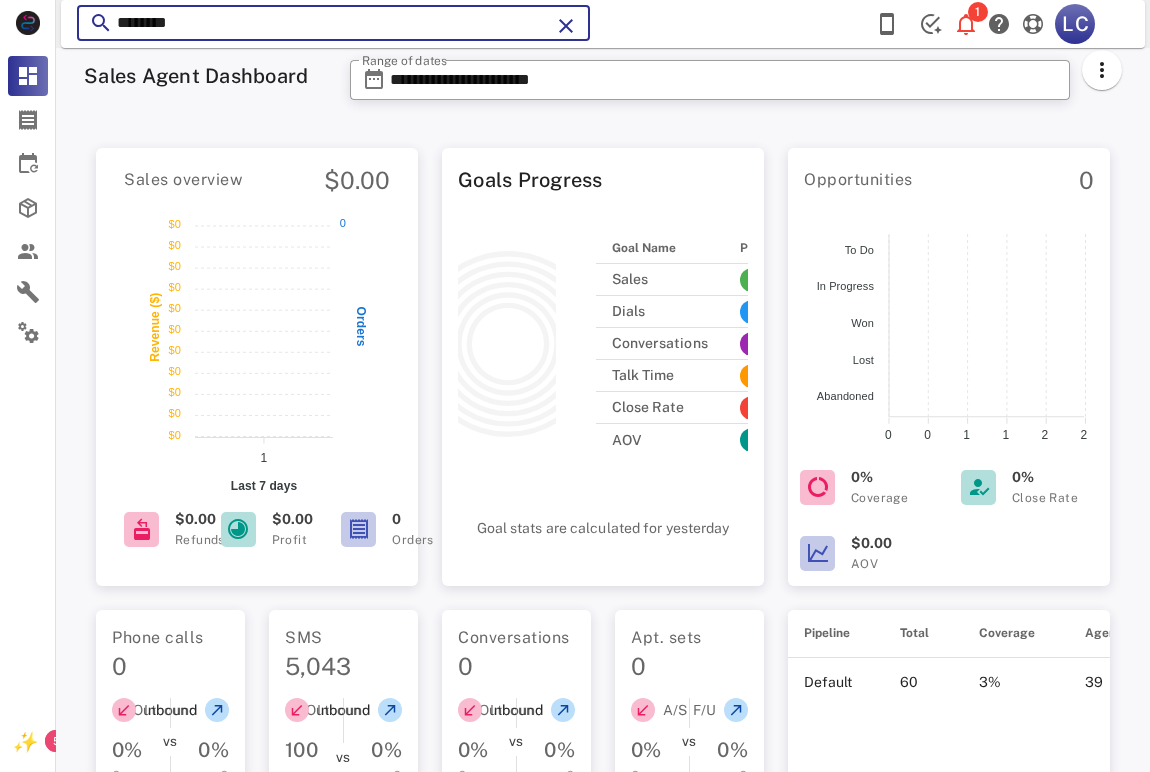 click on "********" at bounding box center [333, 23] 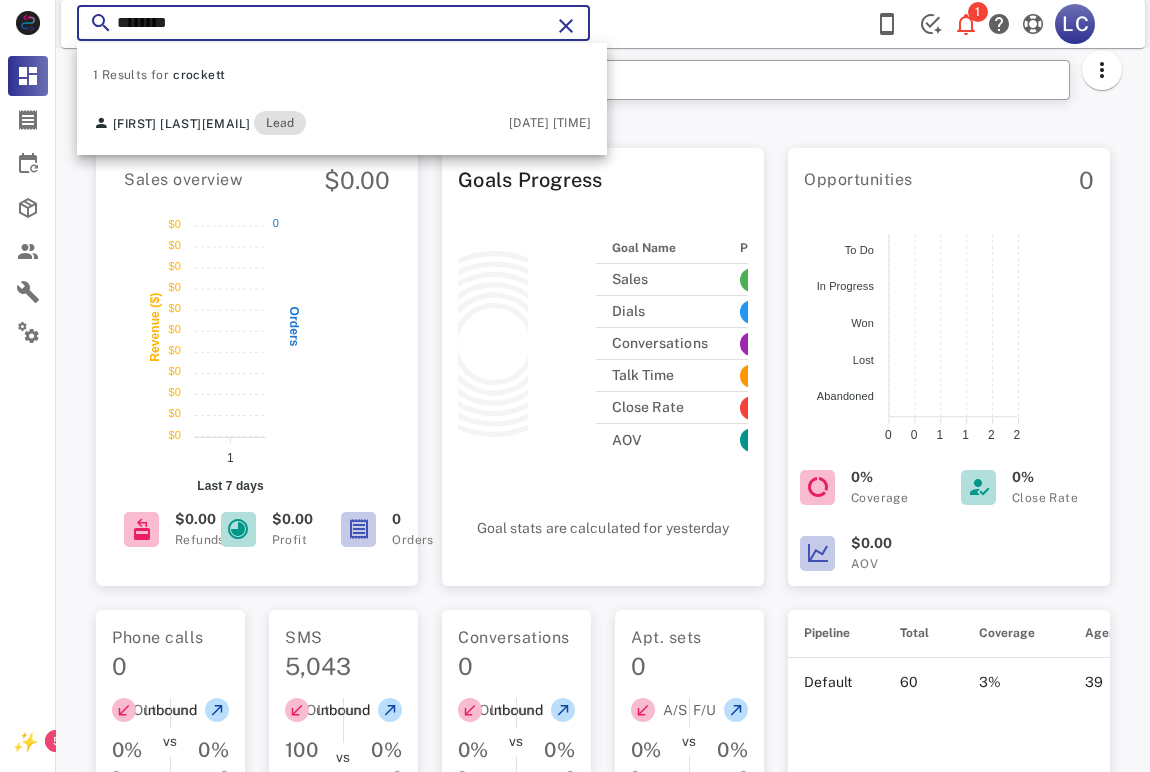 click on "********" at bounding box center (333, 23) 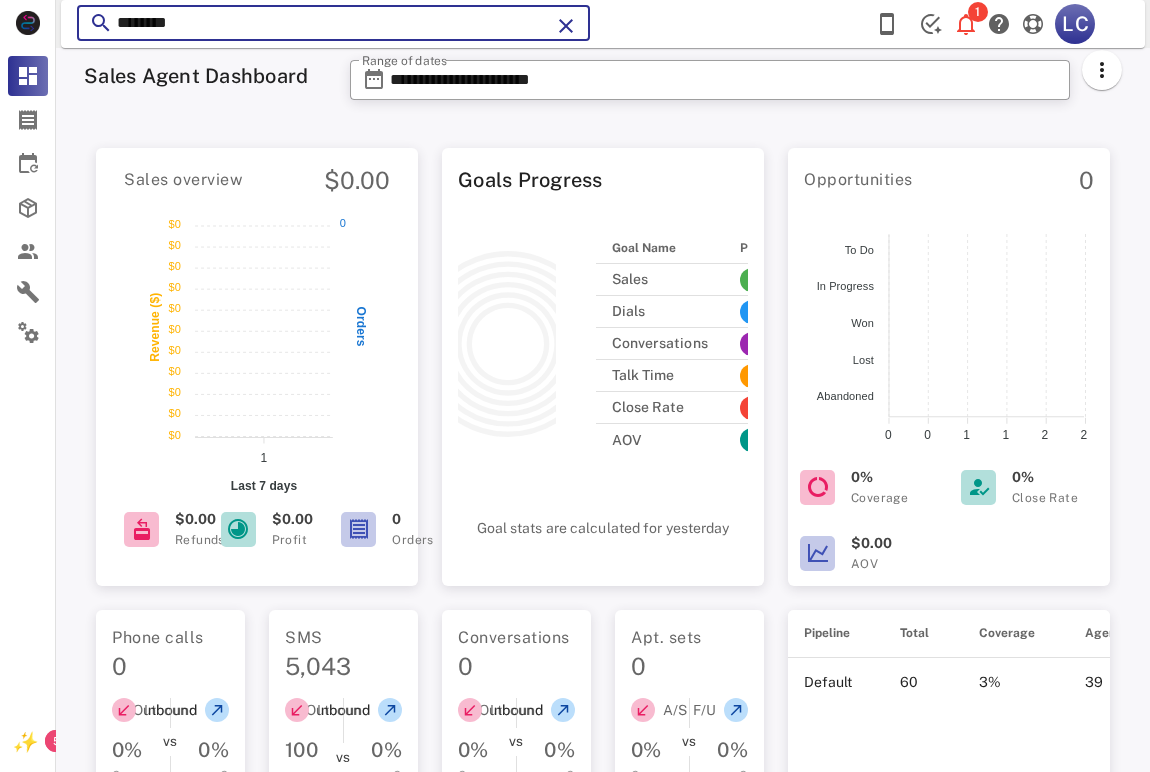 click on "********" at bounding box center [333, 23] 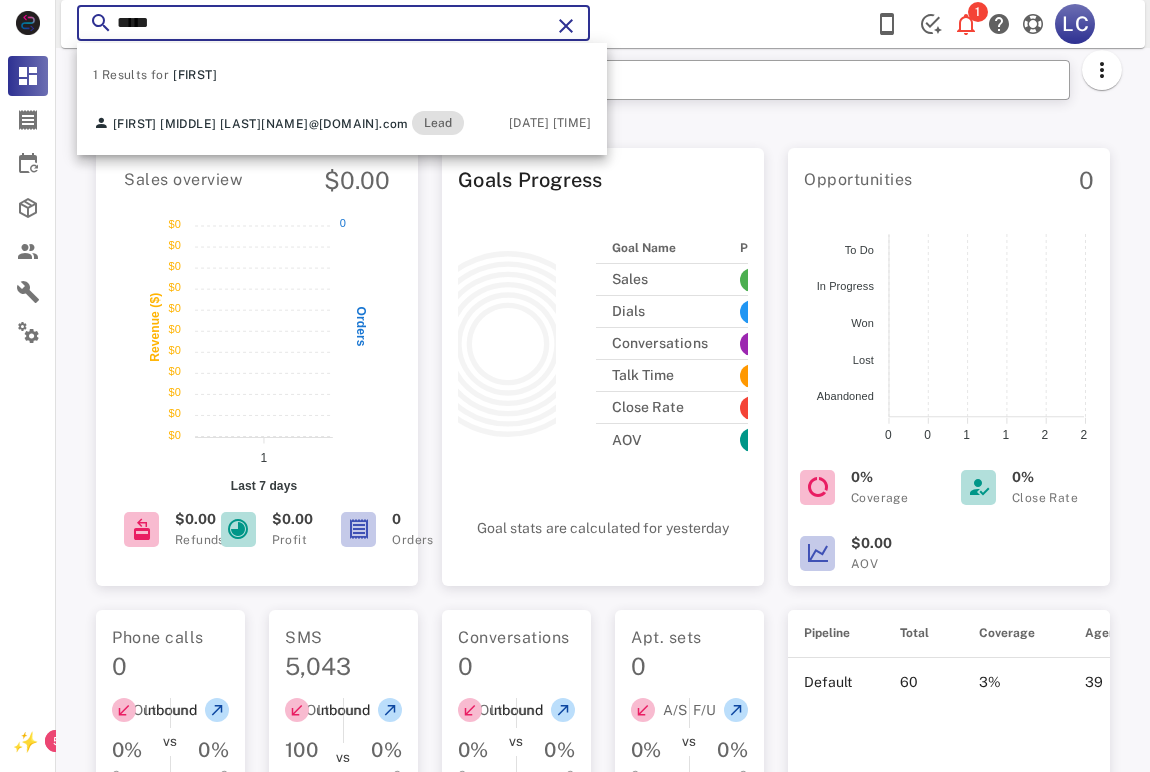 click on "****" at bounding box center (333, 23) 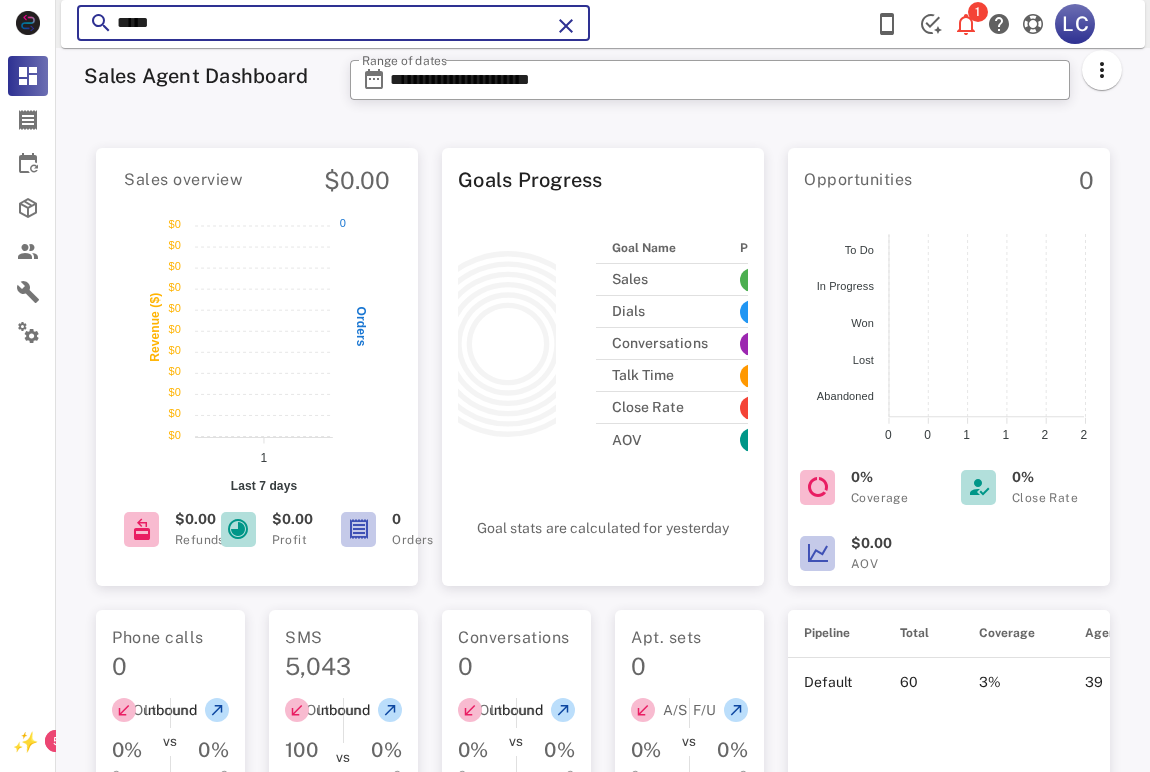 click on "****" at bounding box center (333, 23) 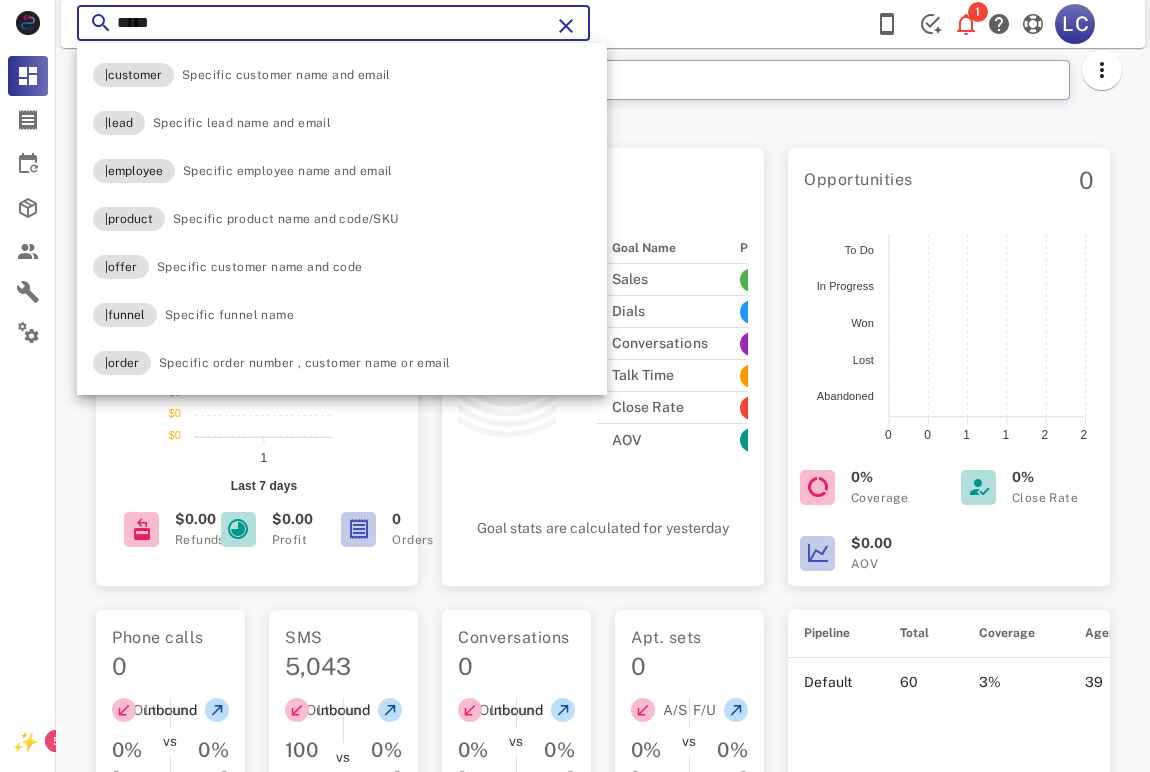 paste on "**" 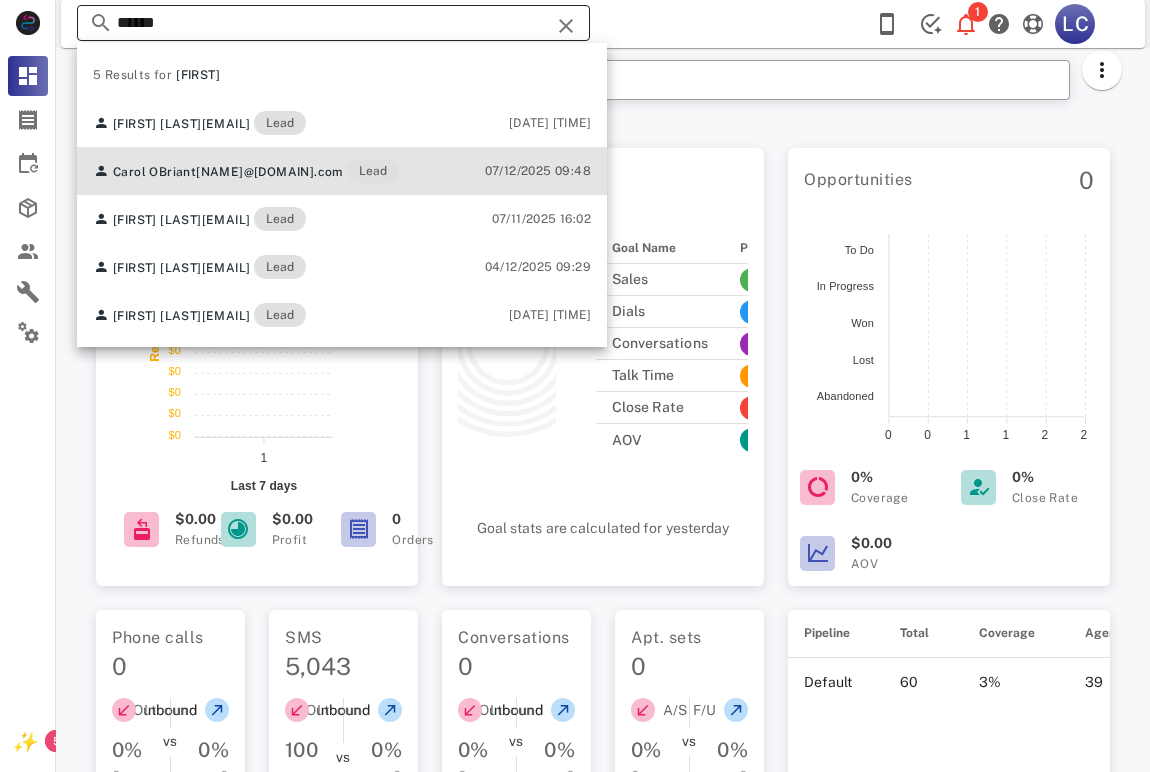 drag, startPoint x: 171, startPoint y: 162, endPoint x: 225, endPoint y: 21, distance: 150.98676 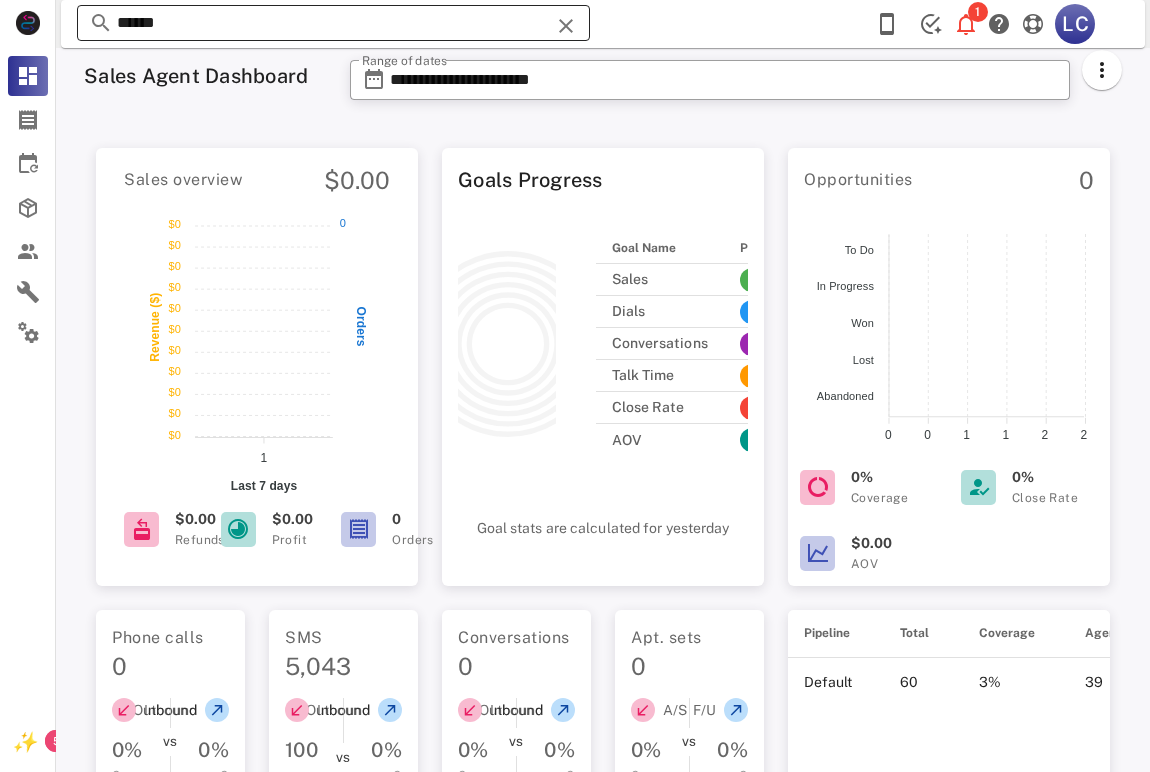 click on "******" at bounding box center (333, 23) 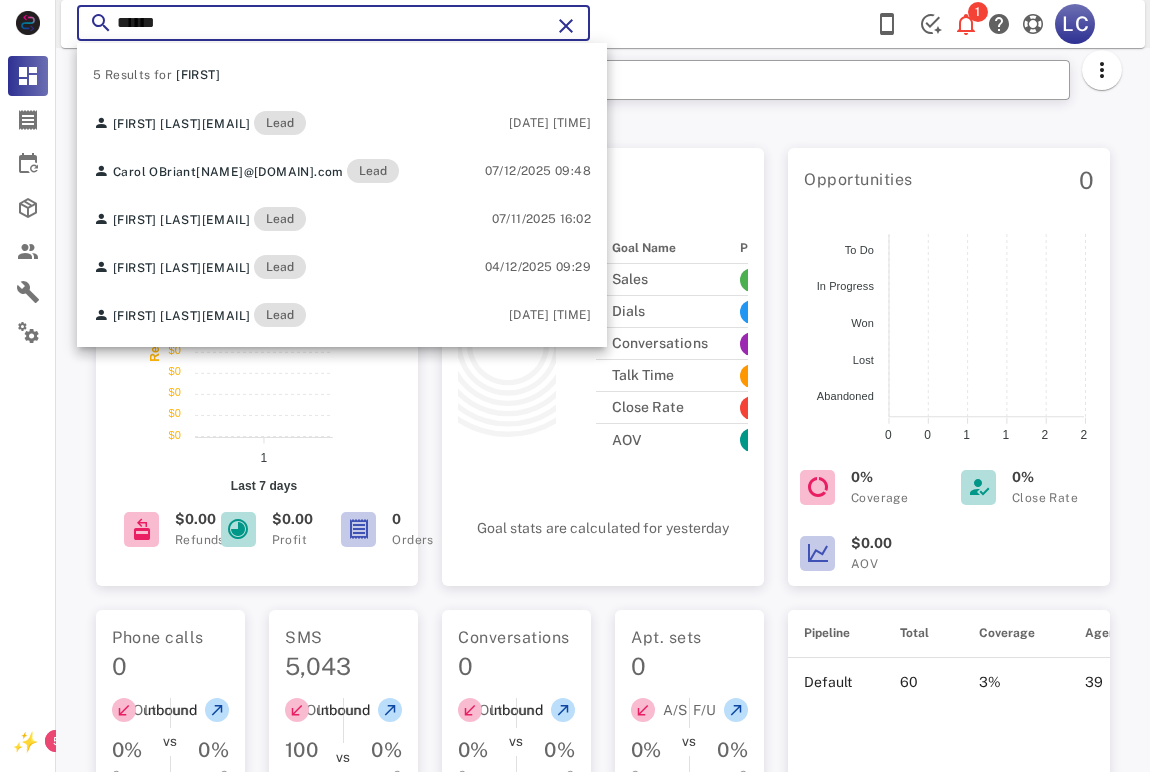 click on "******" at bounding box center (333, 23) 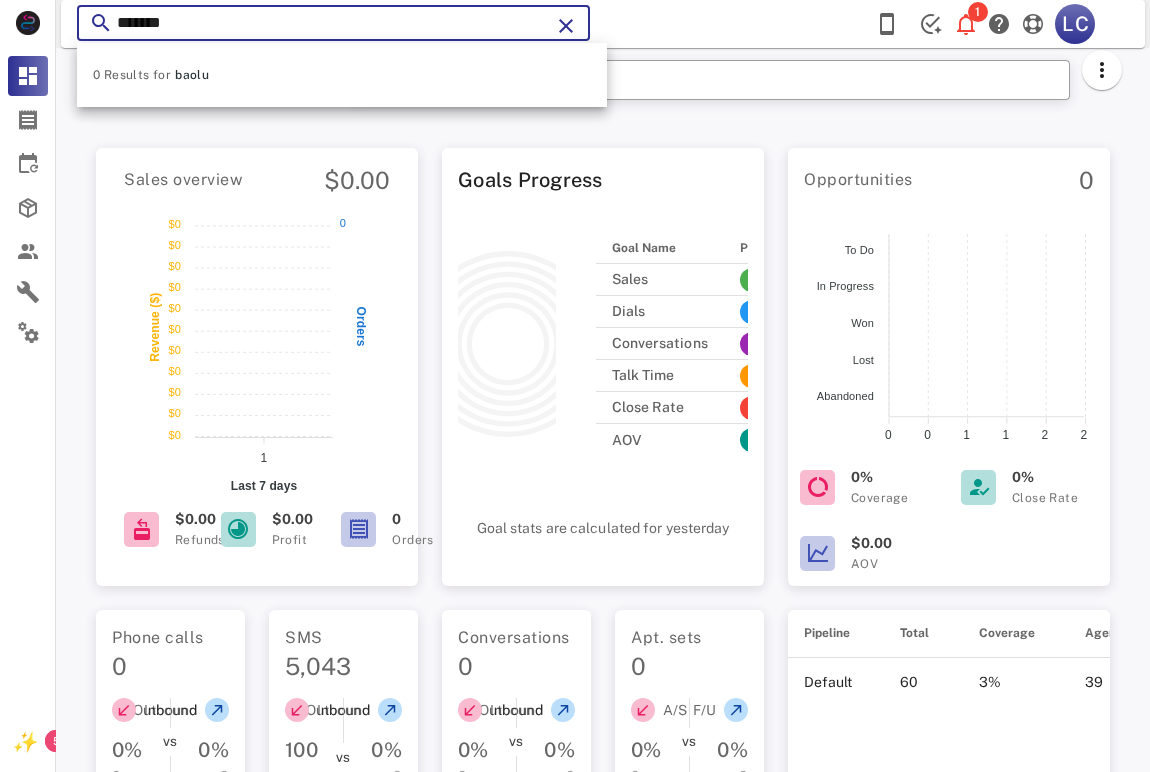 click on "*******" at bounding box center (333, 23) 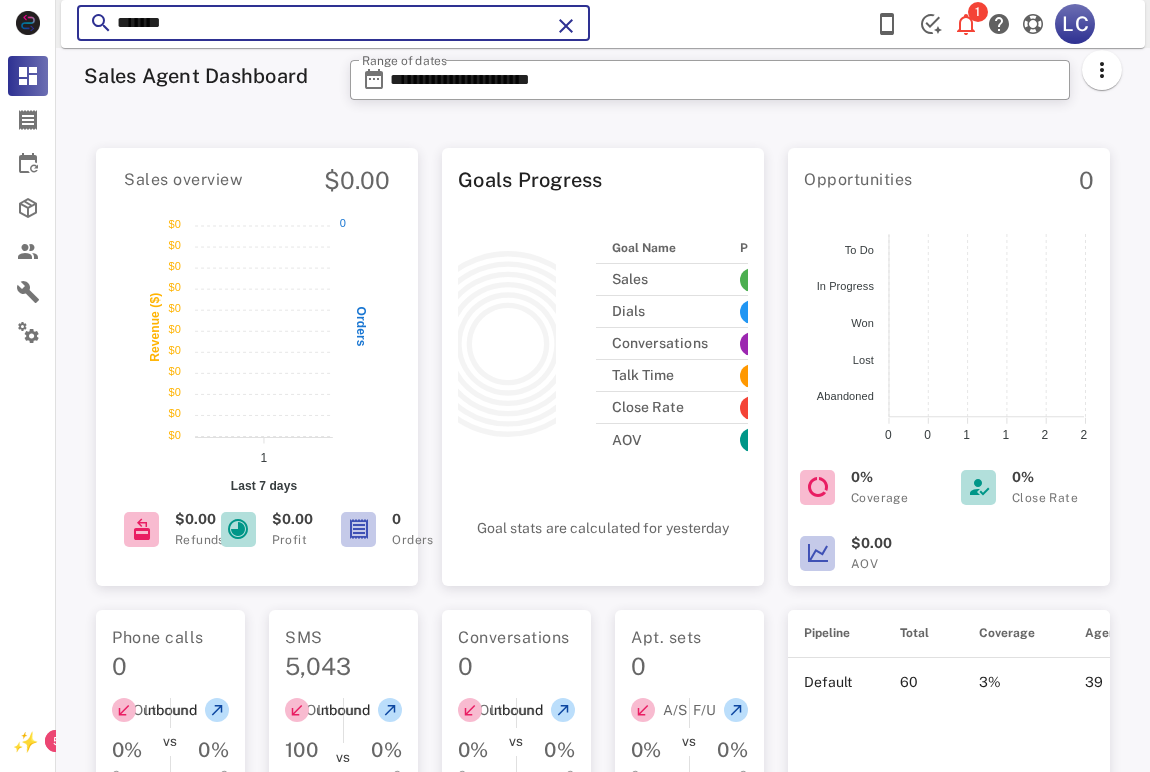 click on "*******" at bounding box center (333, 23) 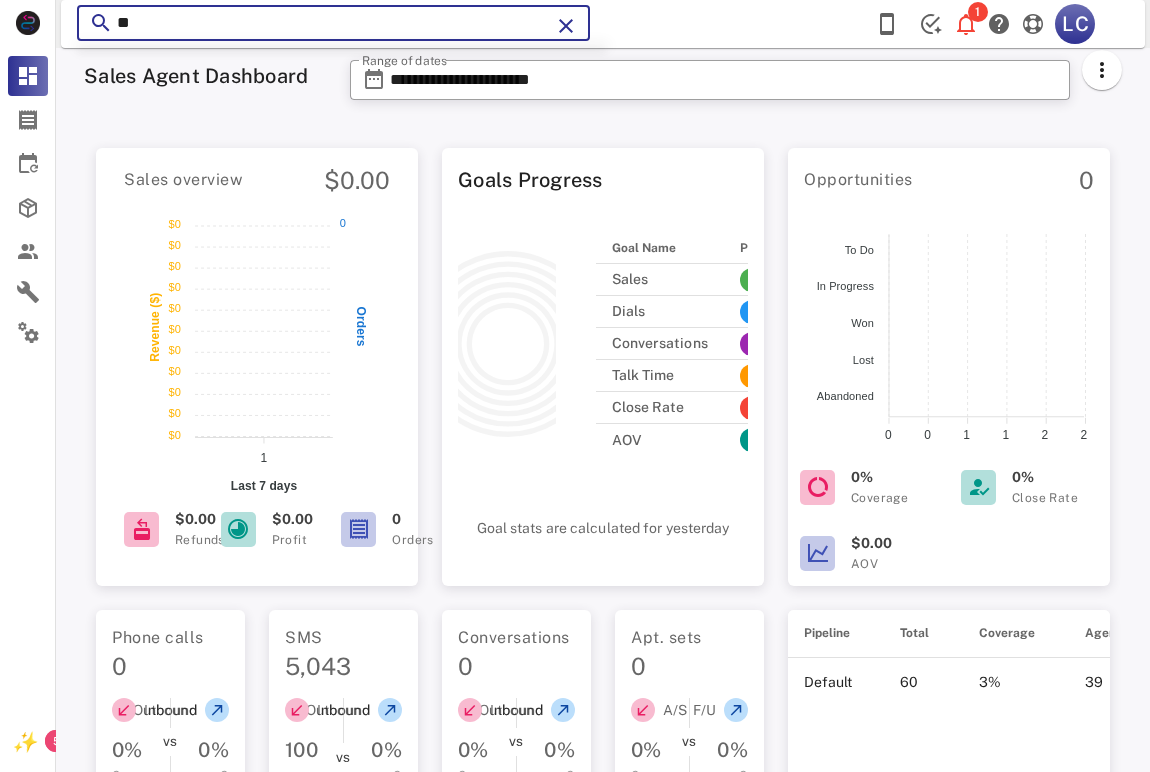 type on "*" 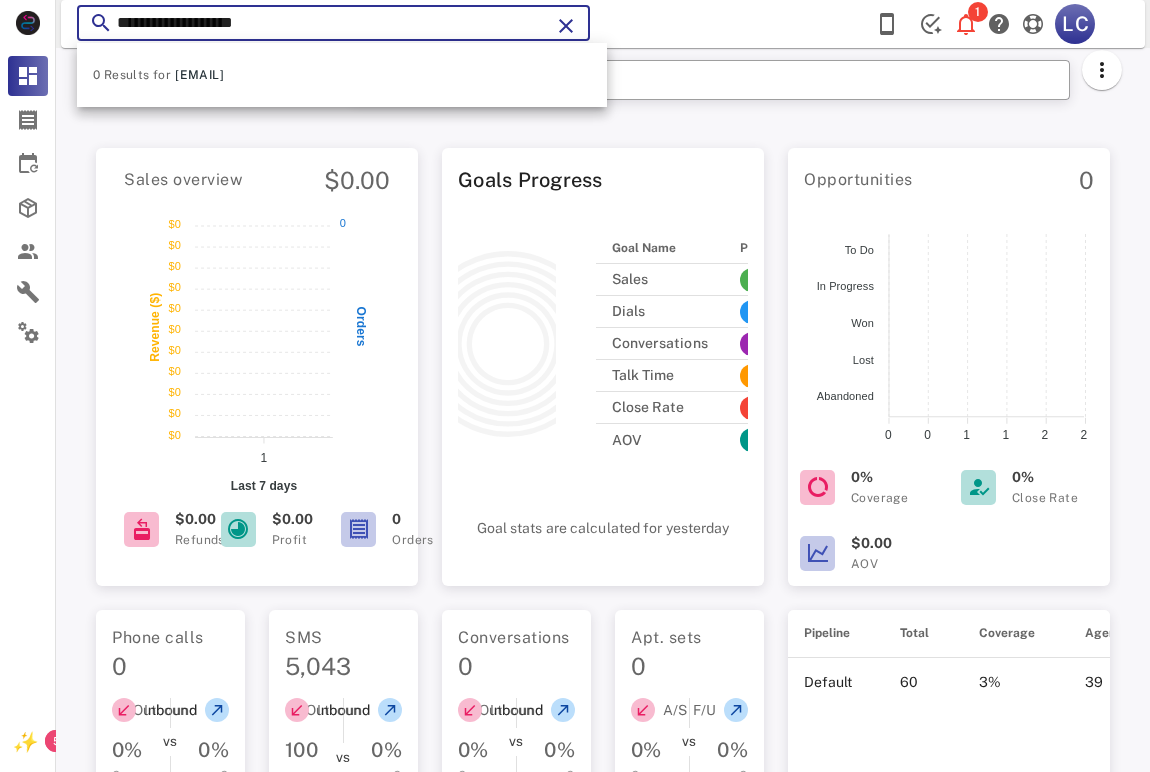 click on "**********" at bounding box center (333, 23) 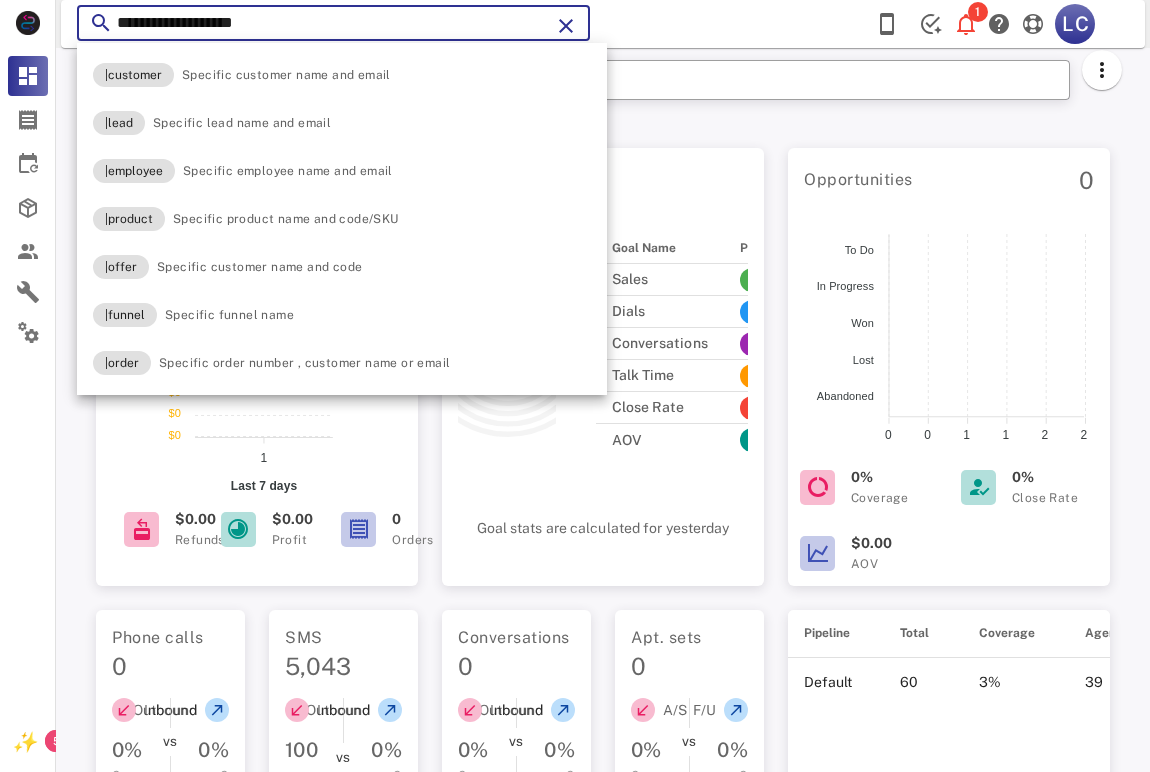 click on "**********" at bounding box center [333, 23] 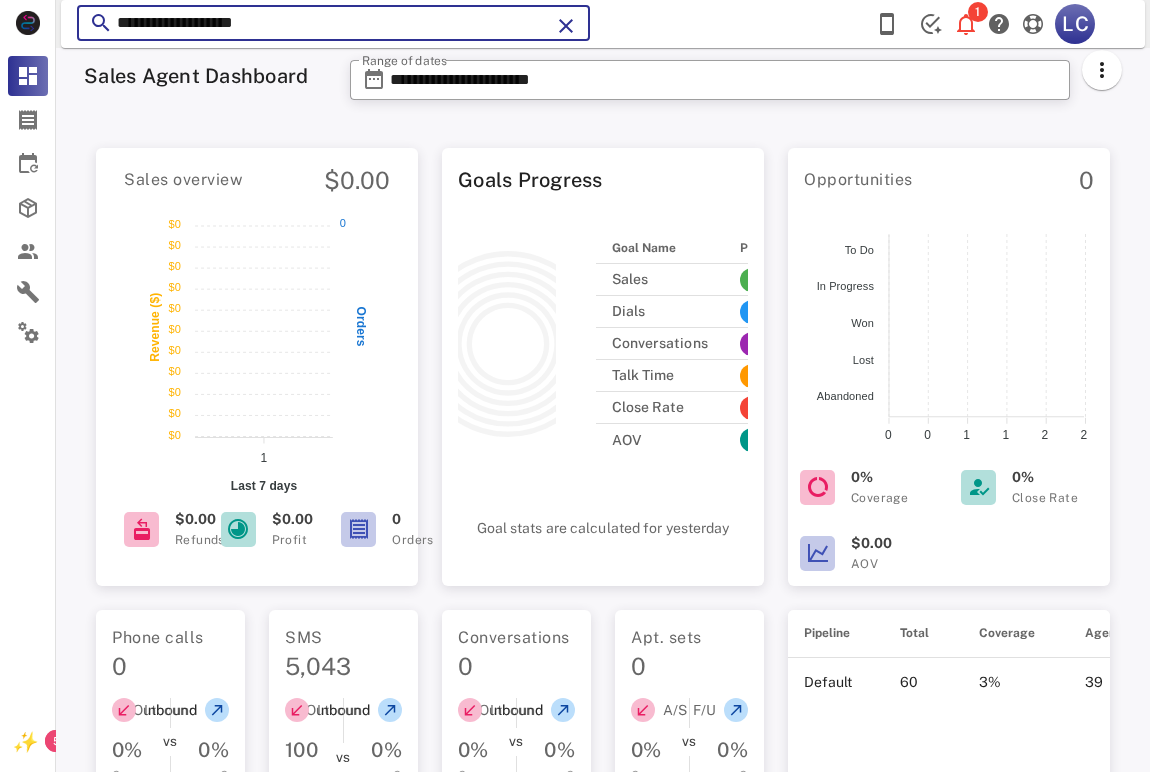 click on "**********" at bounding box center [333, 23] 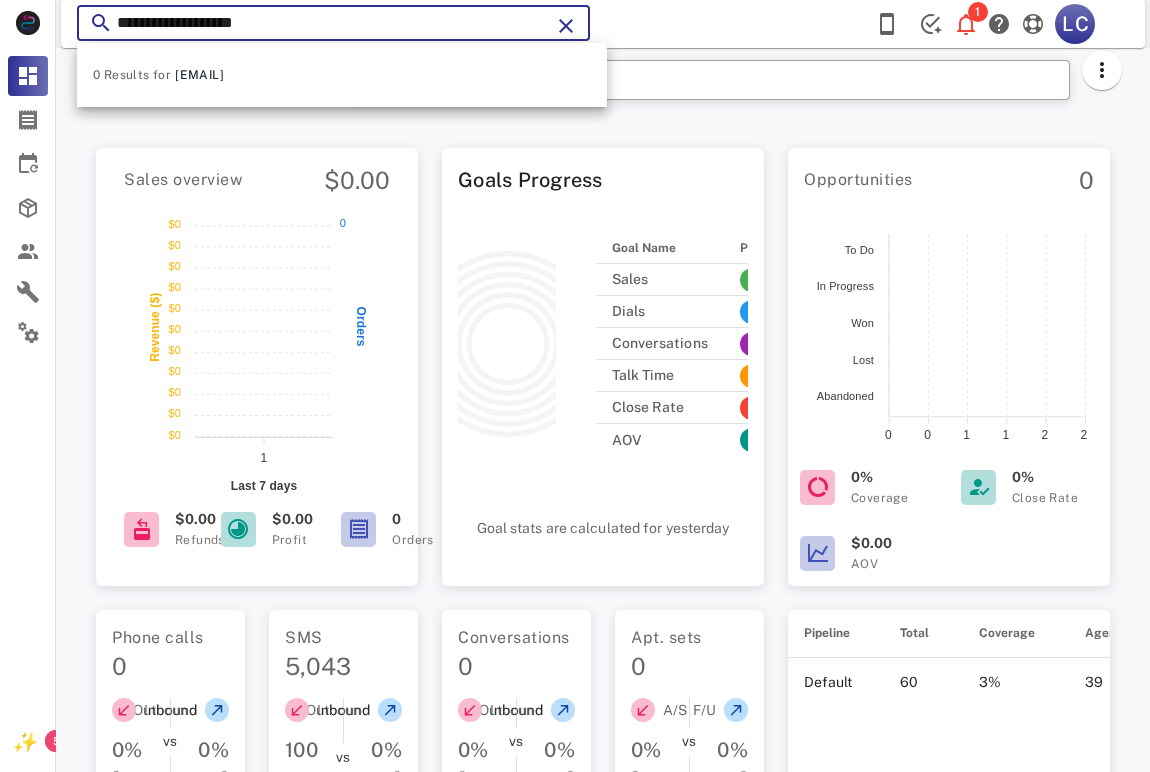 click on "**********" at bounding box center [333, 23] 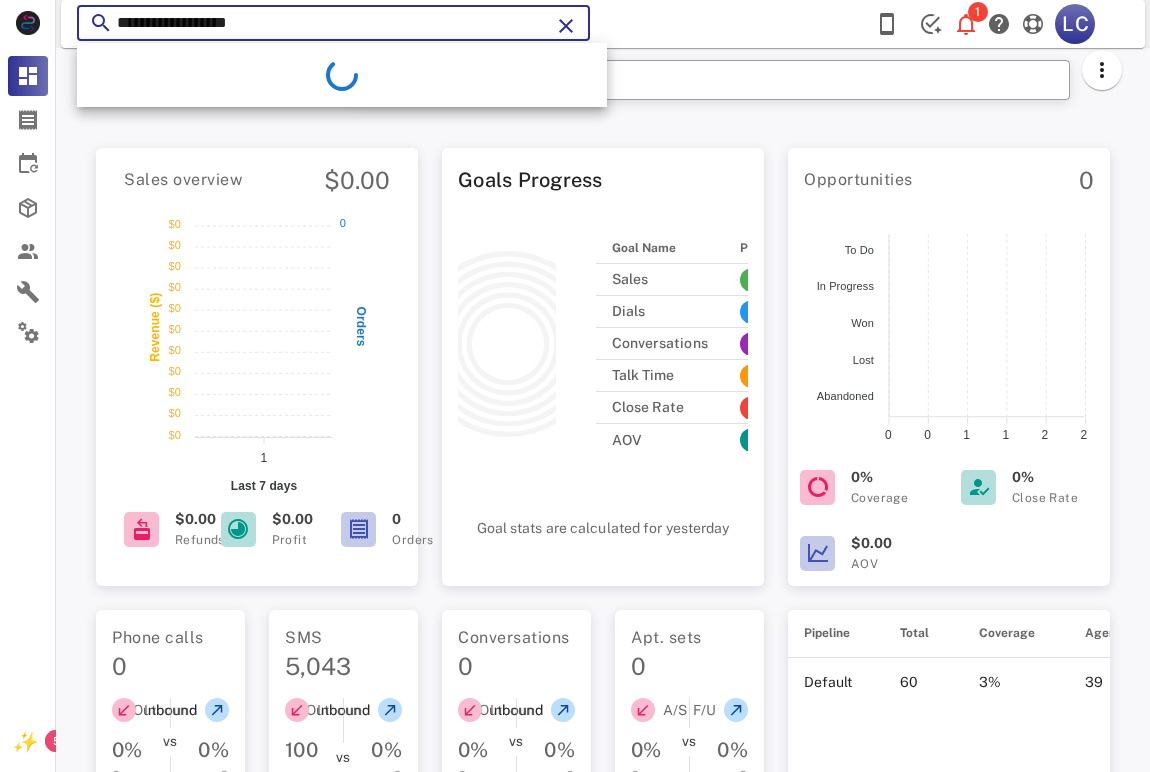 click on "**********" at bounding box center [333, 23] 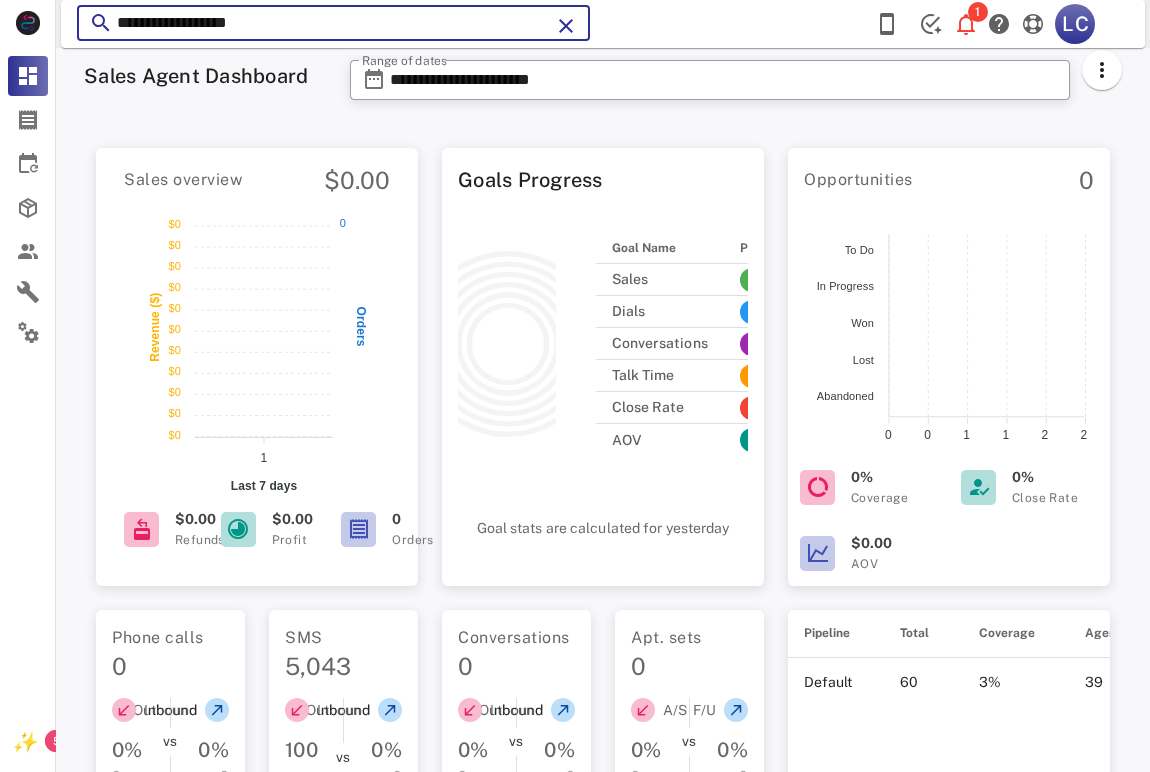 click on "**********" at bounding box center [333, 23] 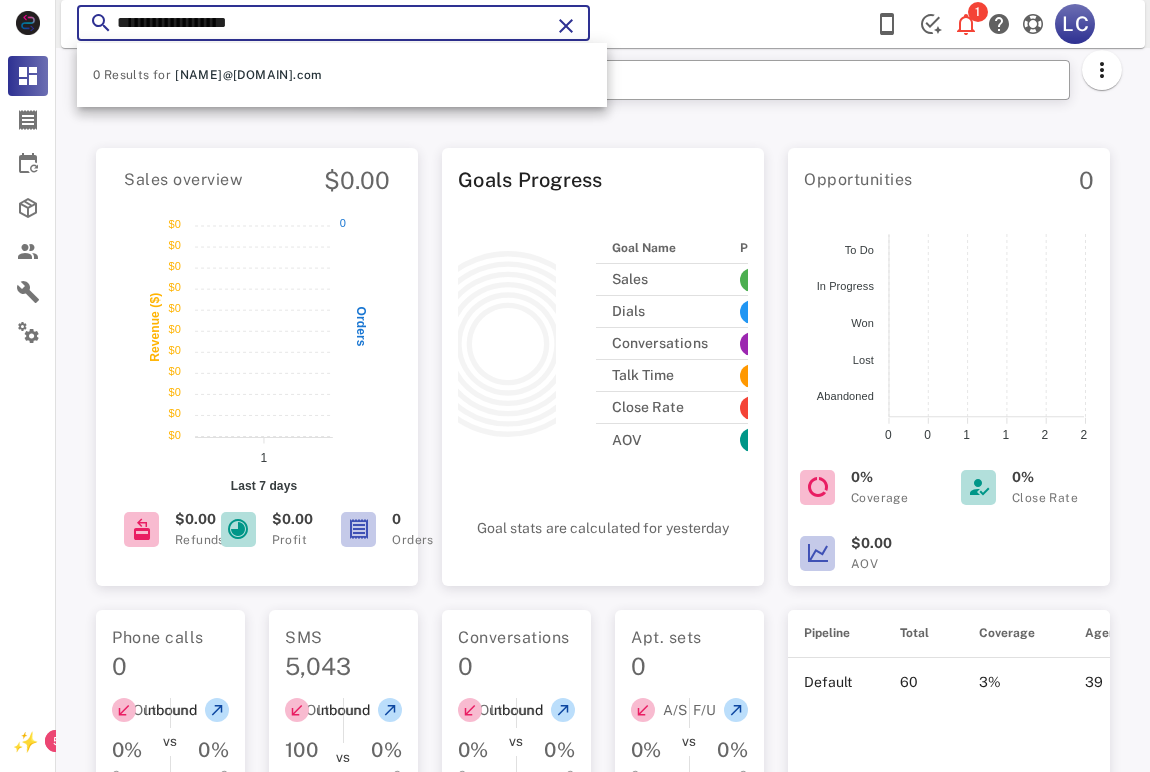 click on "**********" at bounding box center (333, 23) 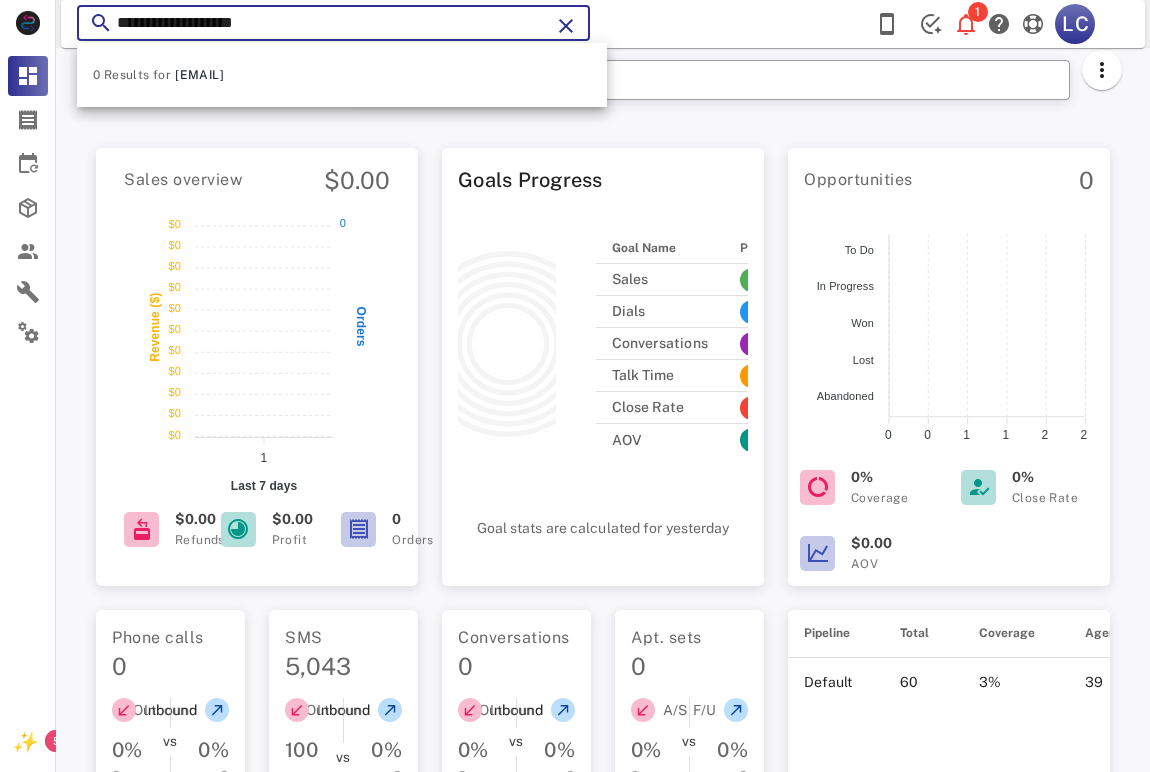 click on "**********" at bounding box center (333, 23) 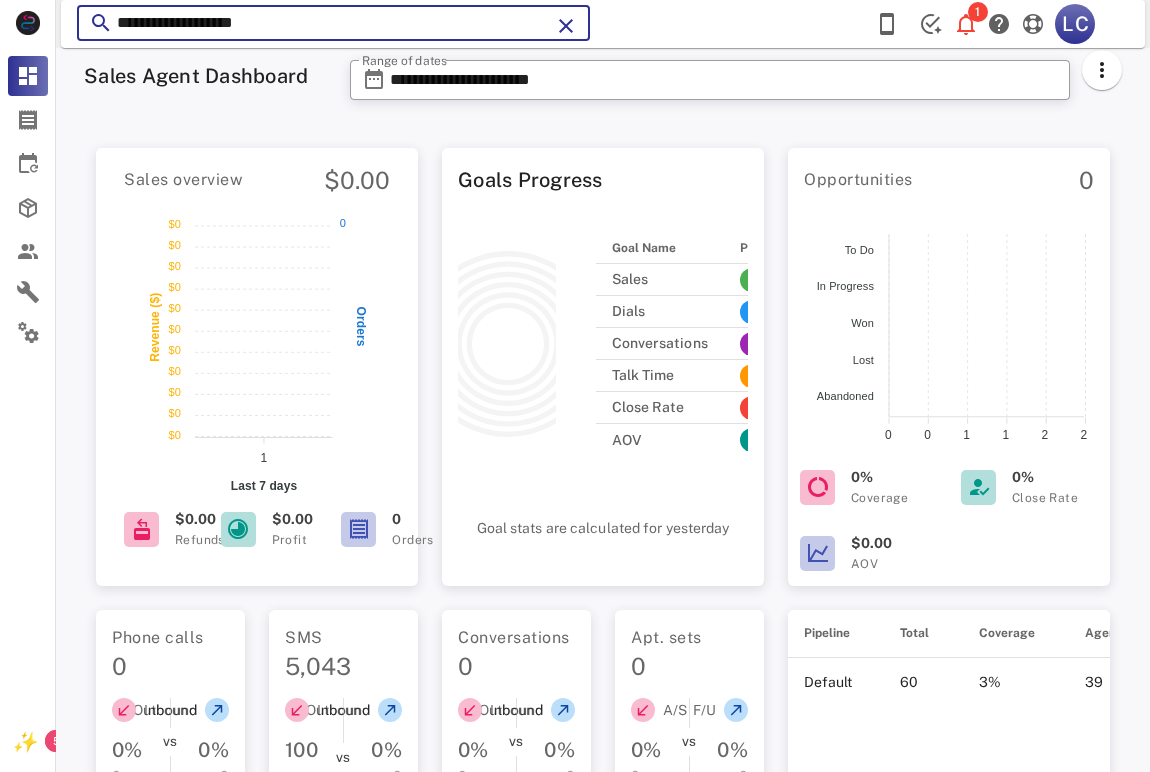 click on "**********" at bounding box center (333, 23) 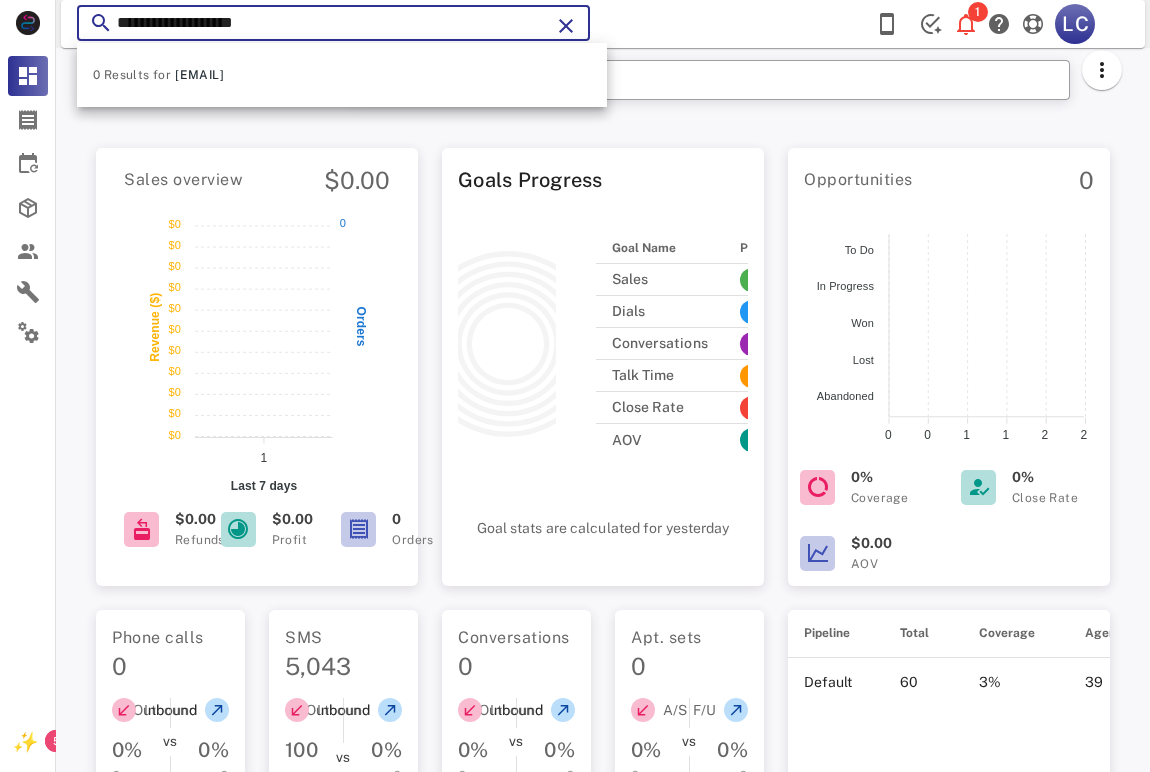 click on "**********" at bounding box center [333, 23] 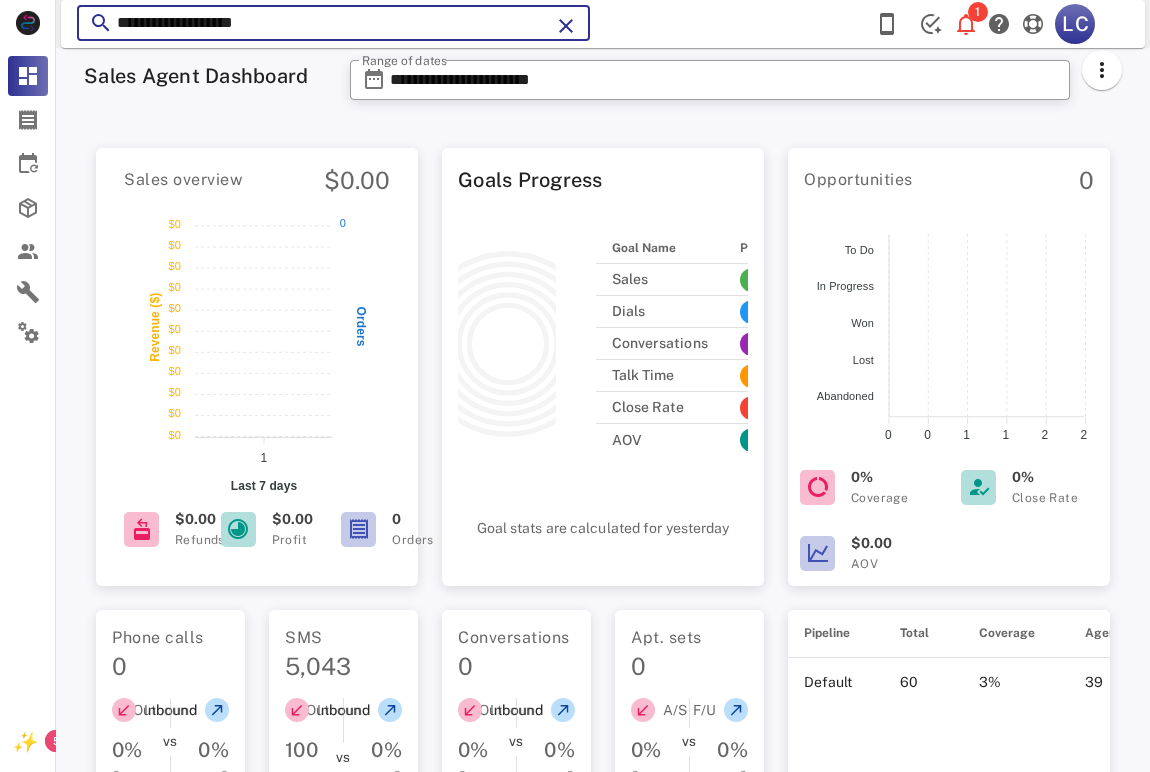 click on "**********" at bounding box center (333, 23) 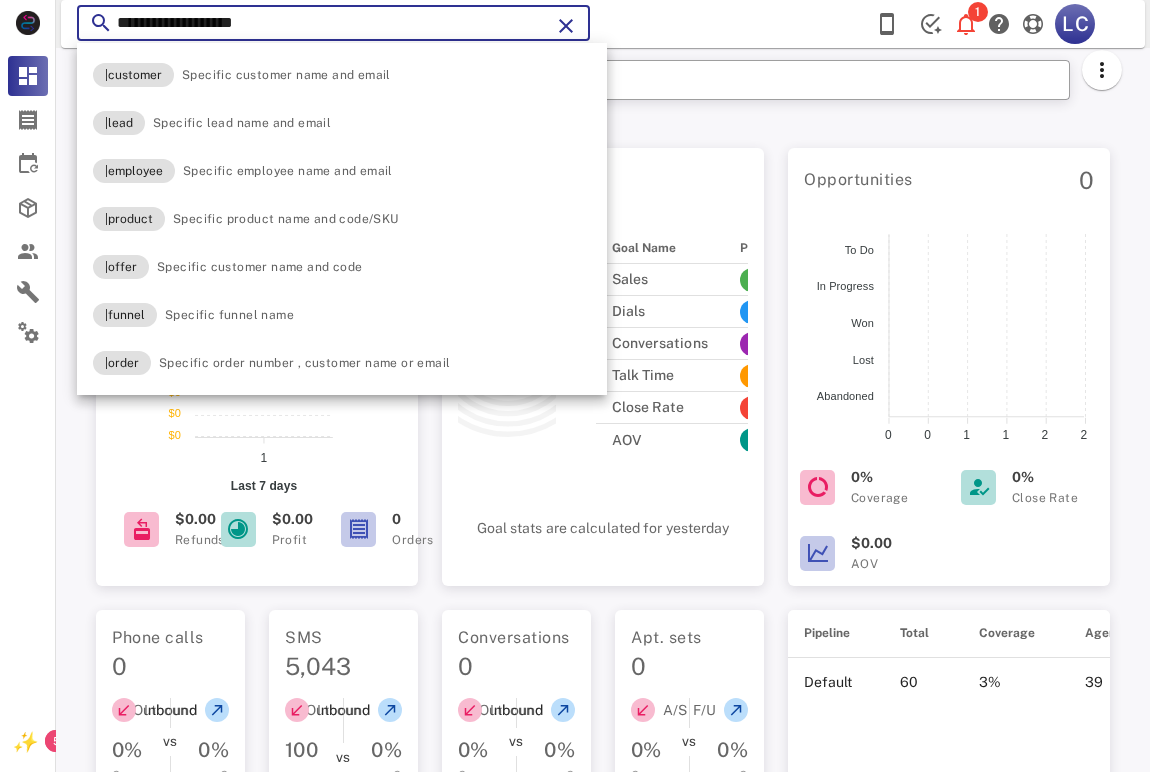 paste on "*****" 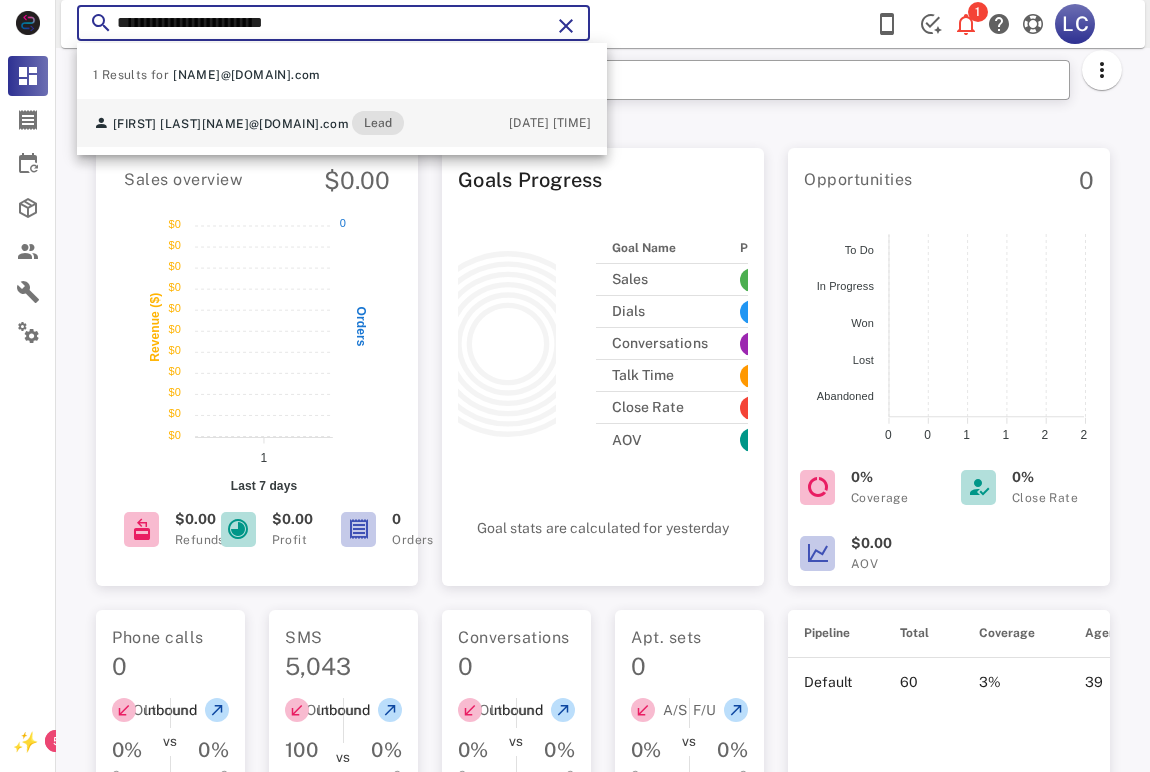 type on "**********" 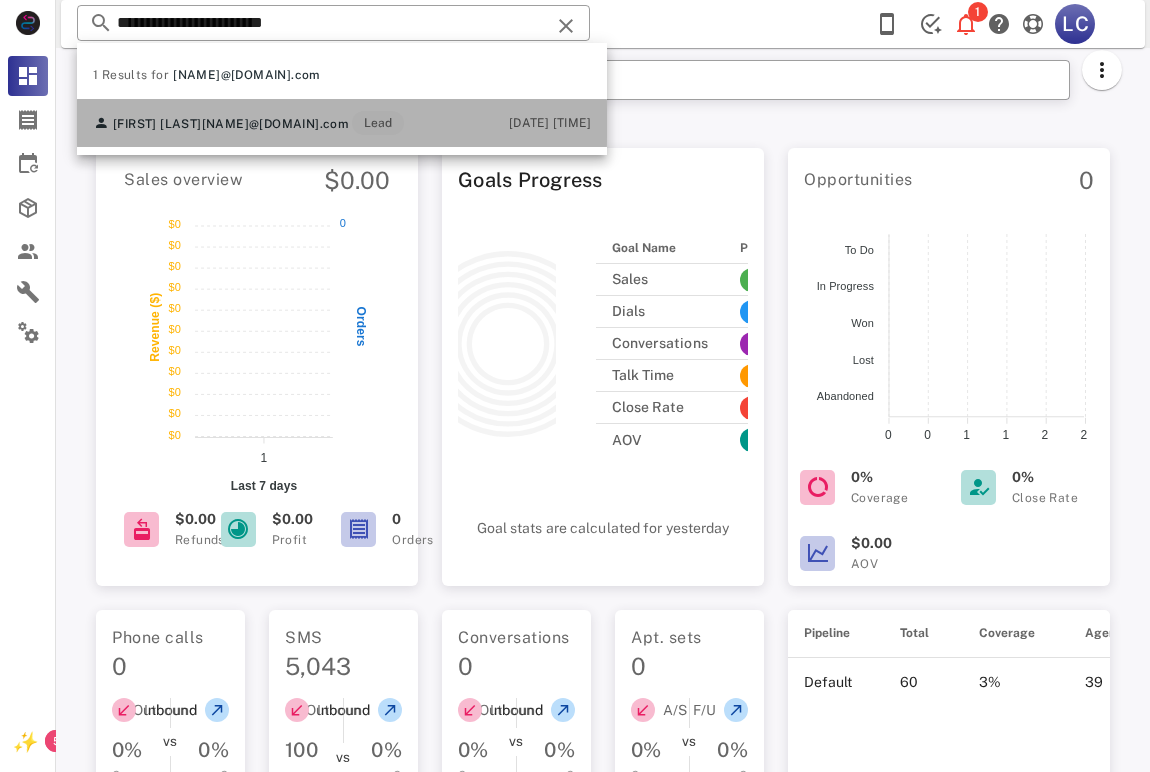 click on "[FIRST] [LAST]   [EMAIL]   Lead   [DATE] [TIME]" at bounding box center (342, 123) 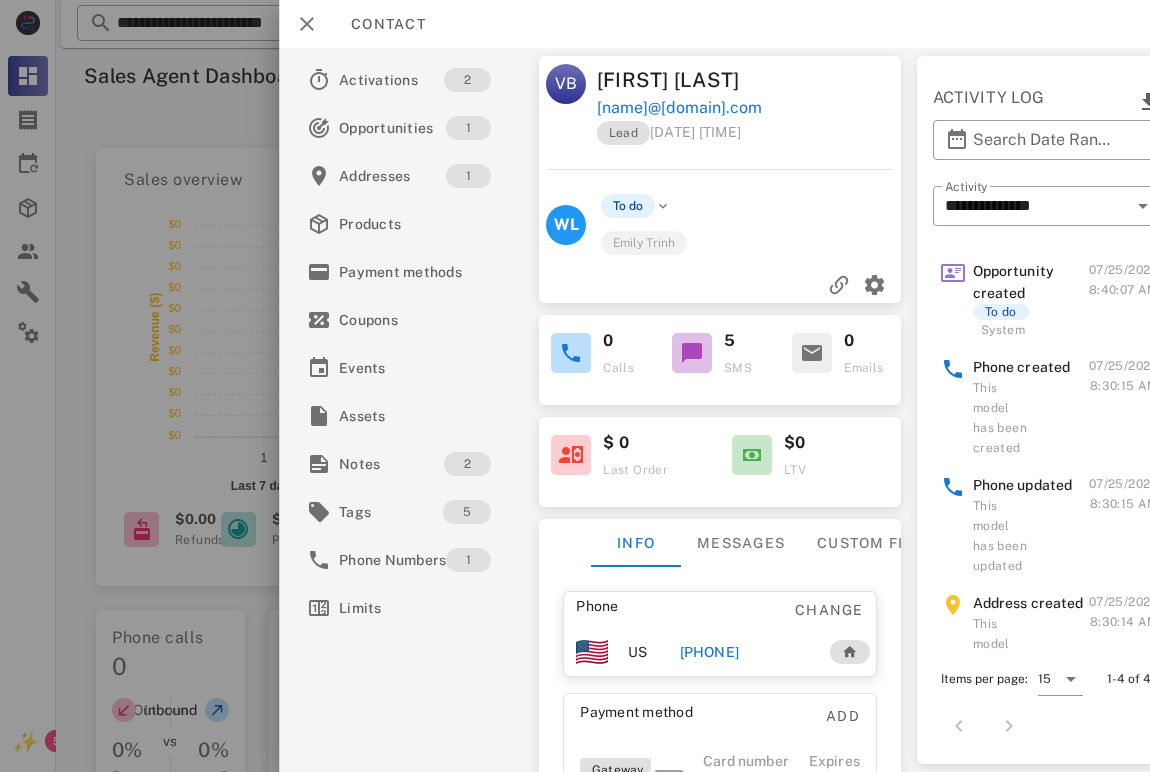 copy on "[FIRST] [LAST]  [EMAIL]" 